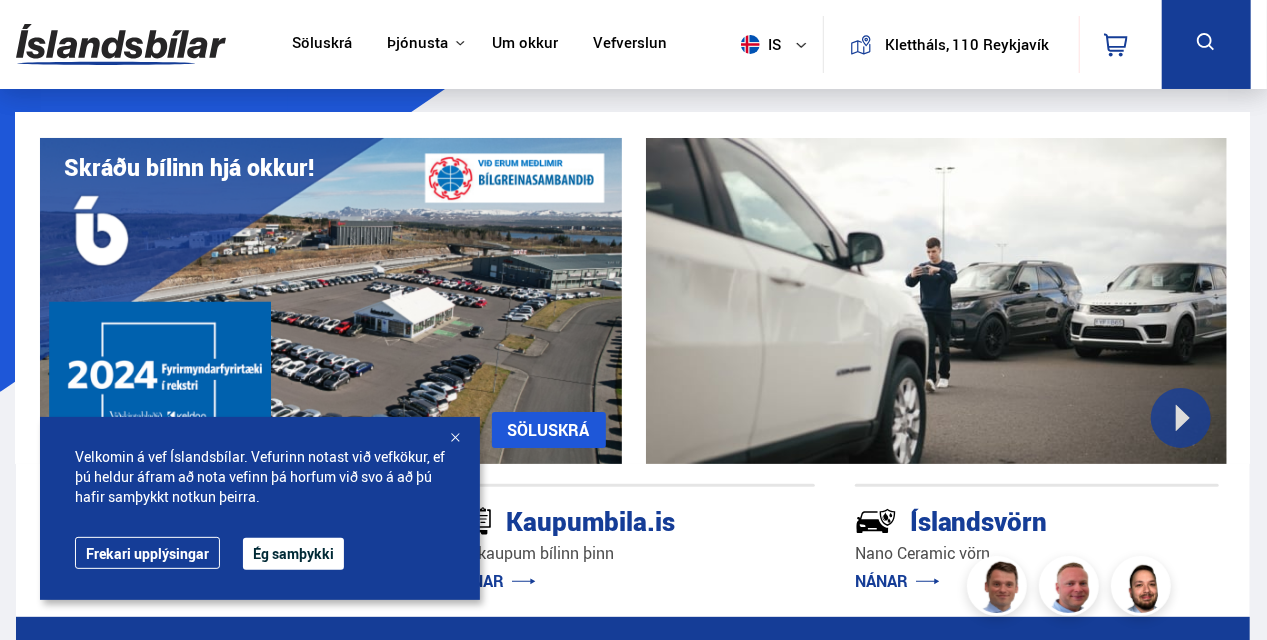 scroll, scrollTop: 340, scrollLeft: 0, axis: vertical 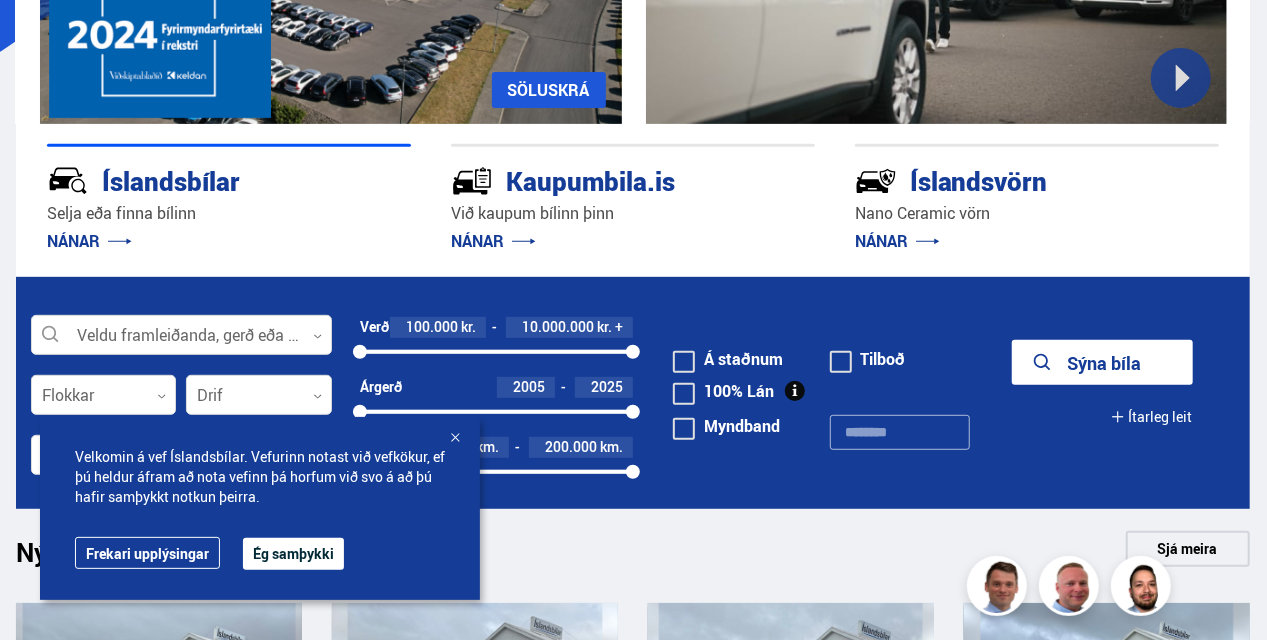 click at bounding box center [455, 439] 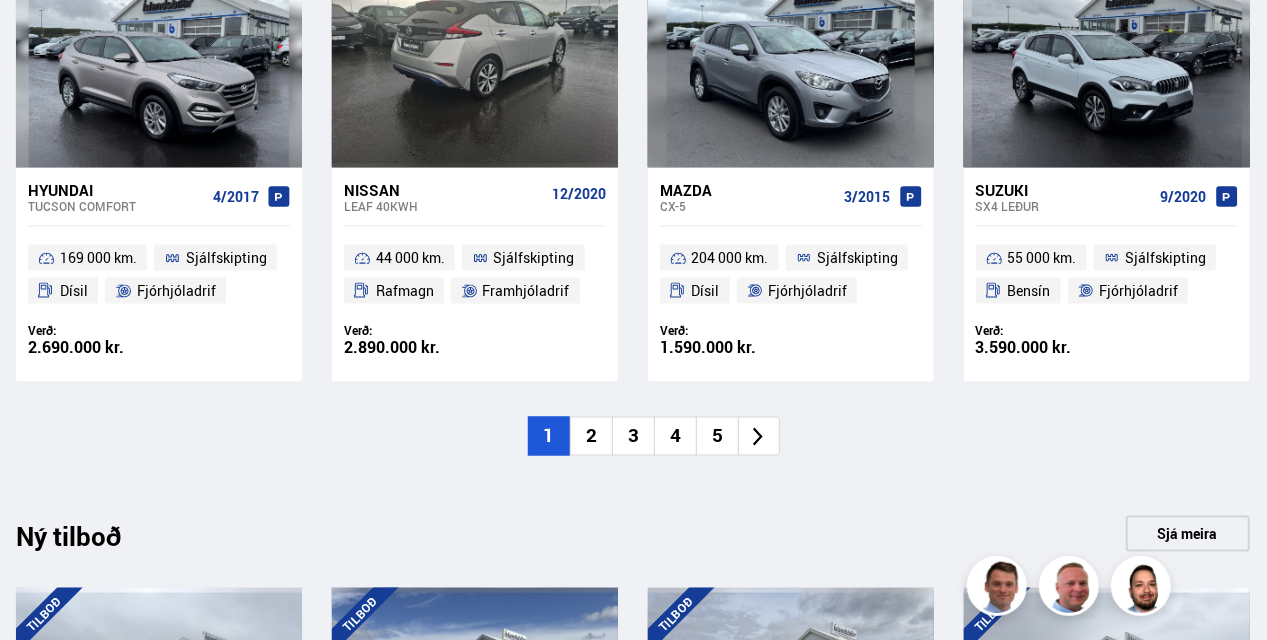 scroll, scrollTop: 1504, scrollLeft: 0, axis: vertical 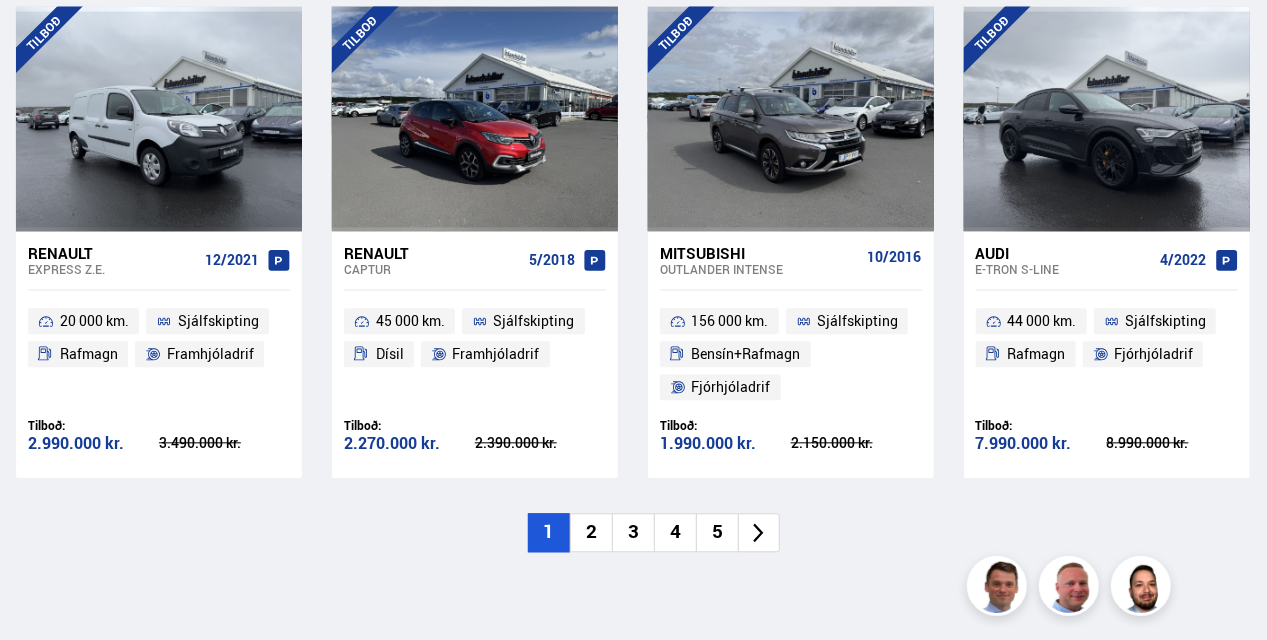 click on "2" at bounding box center [591, 532] 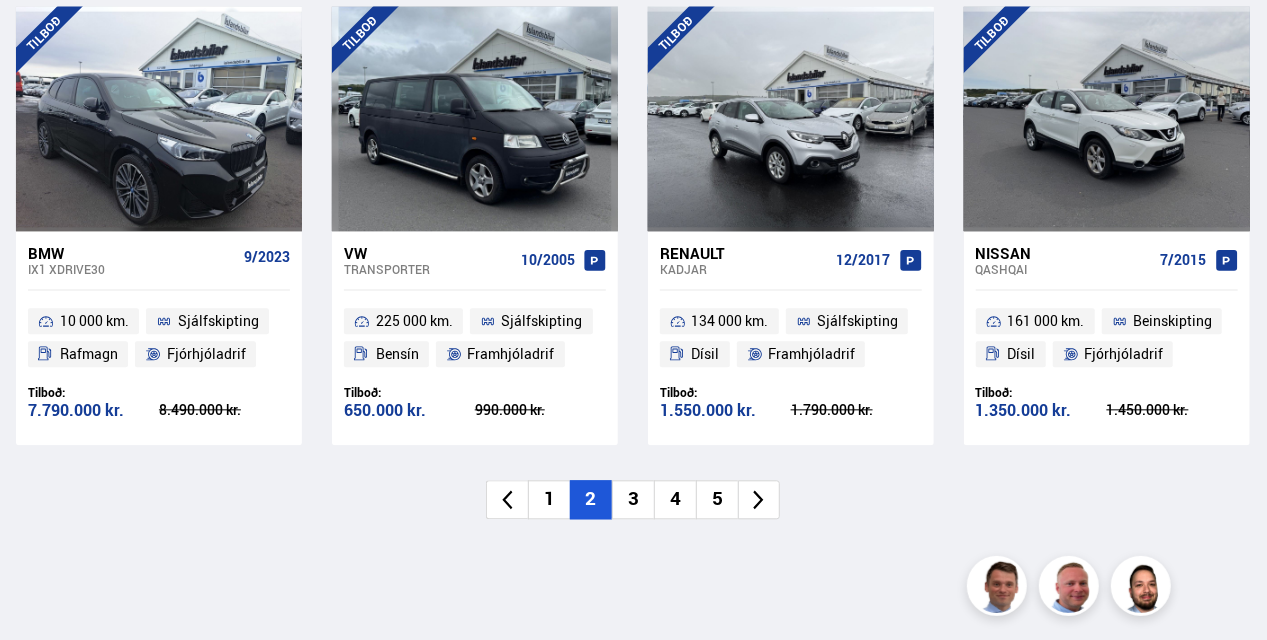click on "3" at bounding box center (633, 499) 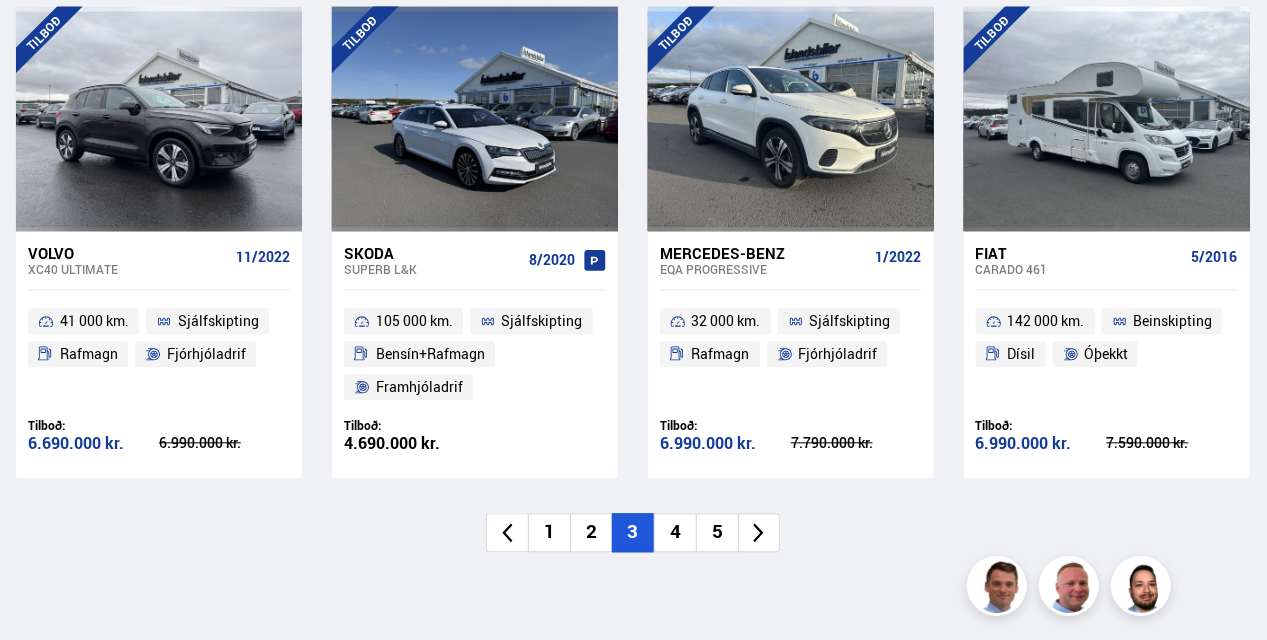 click on "4" at bounding box center [675, 532] 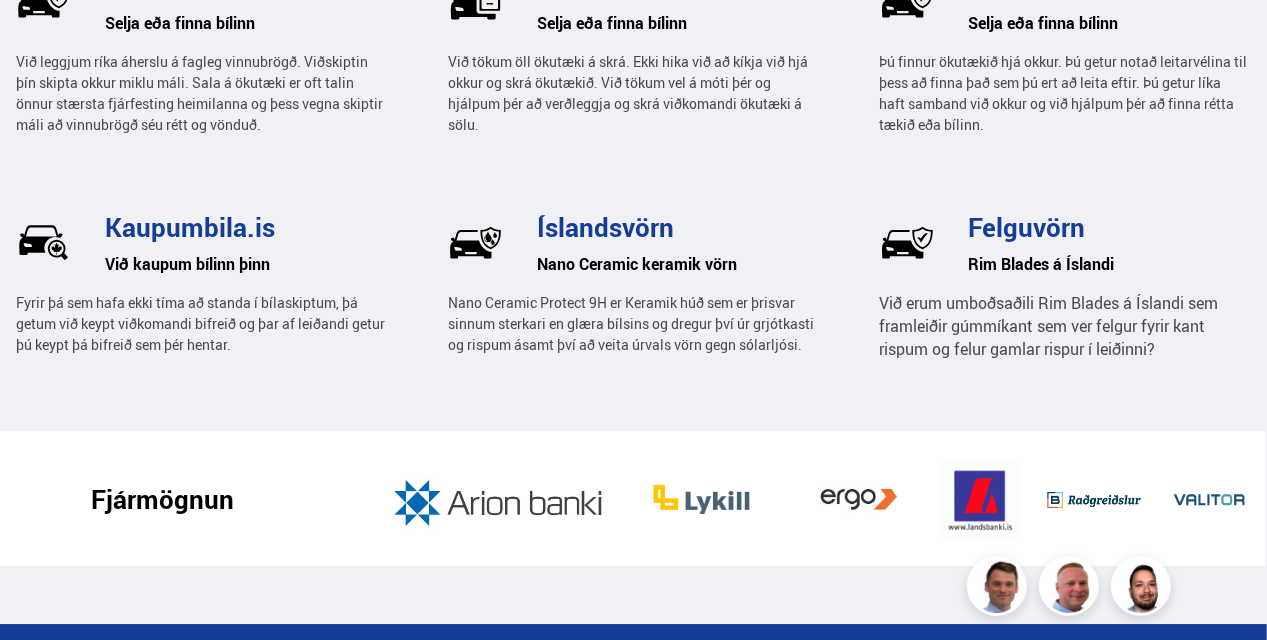 scroll, scrollTop: 3260, scrollLeft: 0, axis: vertical 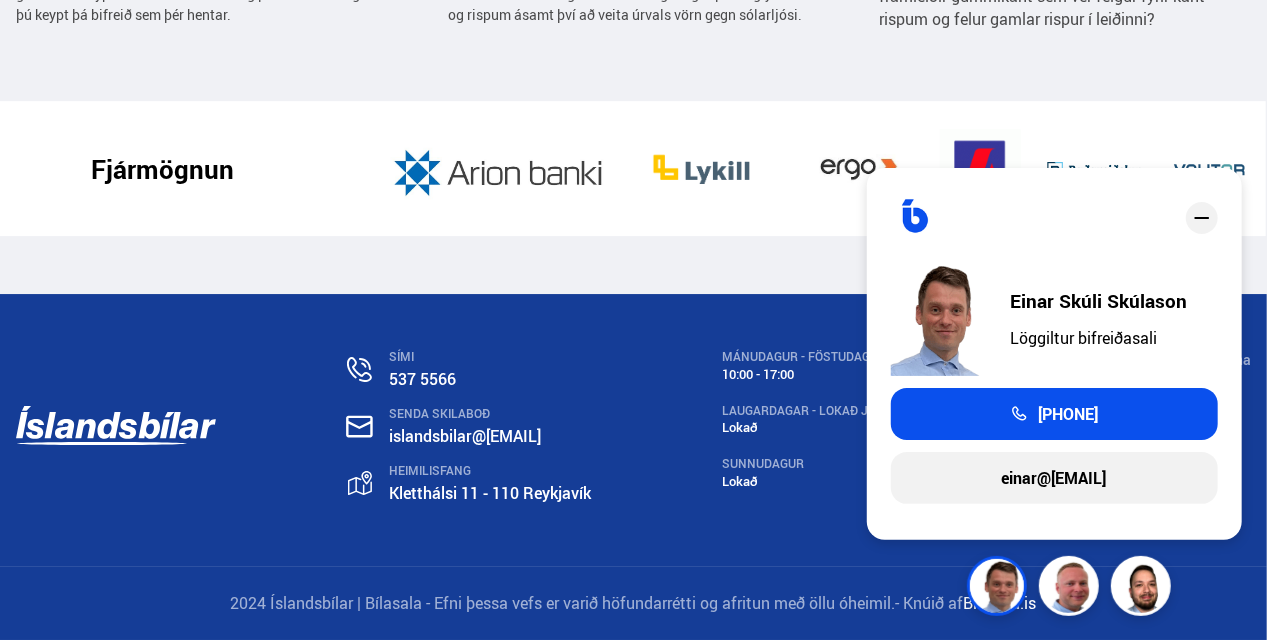 click on "SÍMI [PHONE] SENDA SKILABOÐ islandsbilar@[EMAIL] HEIMILISFANG Kletthálsi 11 - 110 Reykjavík MÁNUDAGUR - FÖSTUDAGUR 10:00 - 17:00 LAUGARDAGAR - Lokað Júni, Júli og Ágúst Lokað SUNNUDAGUR Lokað
Persónuverndarstefna
Skilmalar
Söluskrá" at bounding box center (633, 430) 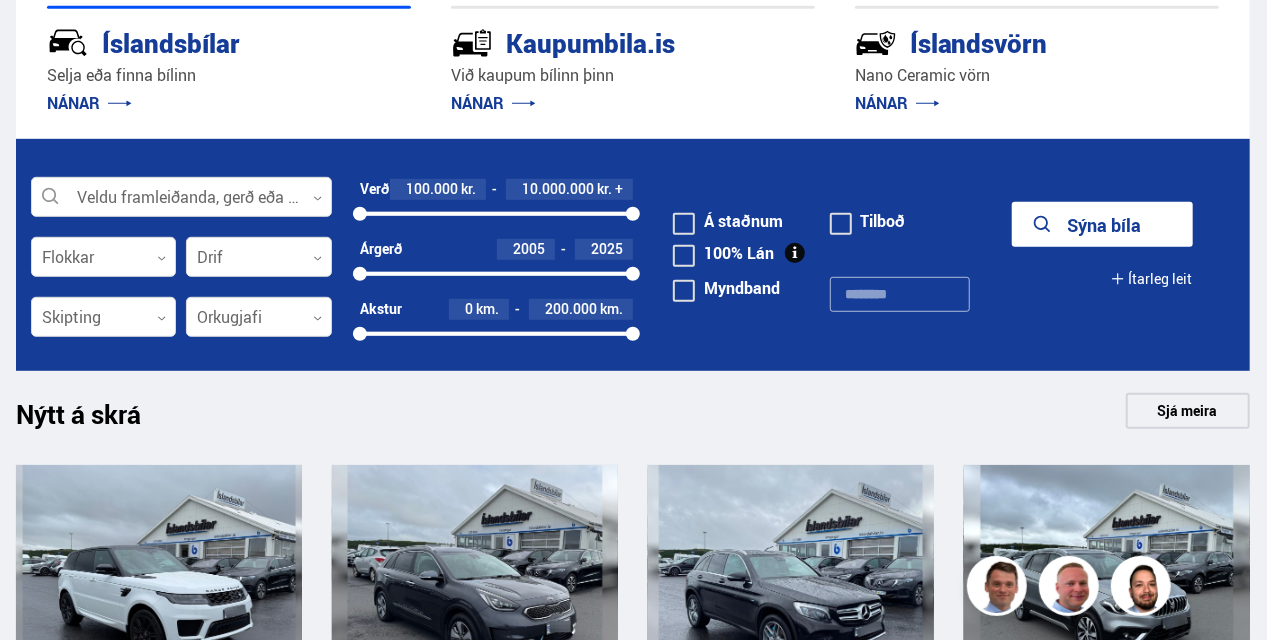 scroll, scrollTop: 476, scrollLeft: 0, axis: vertical 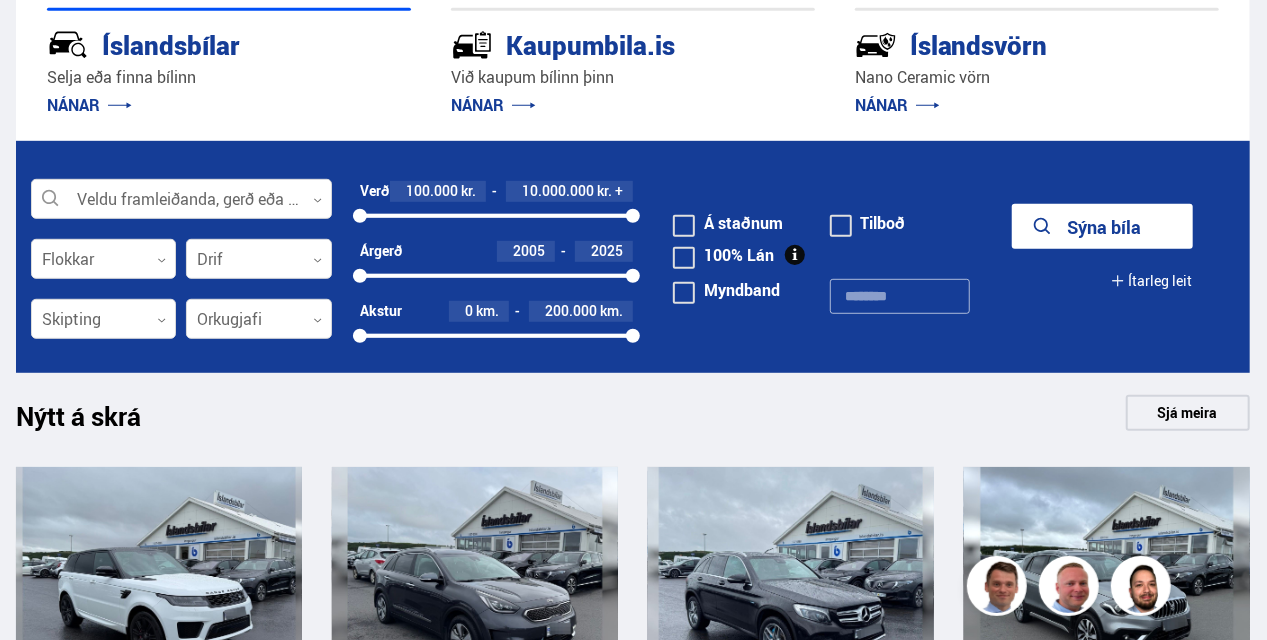 click at bounding box center (496, 216) 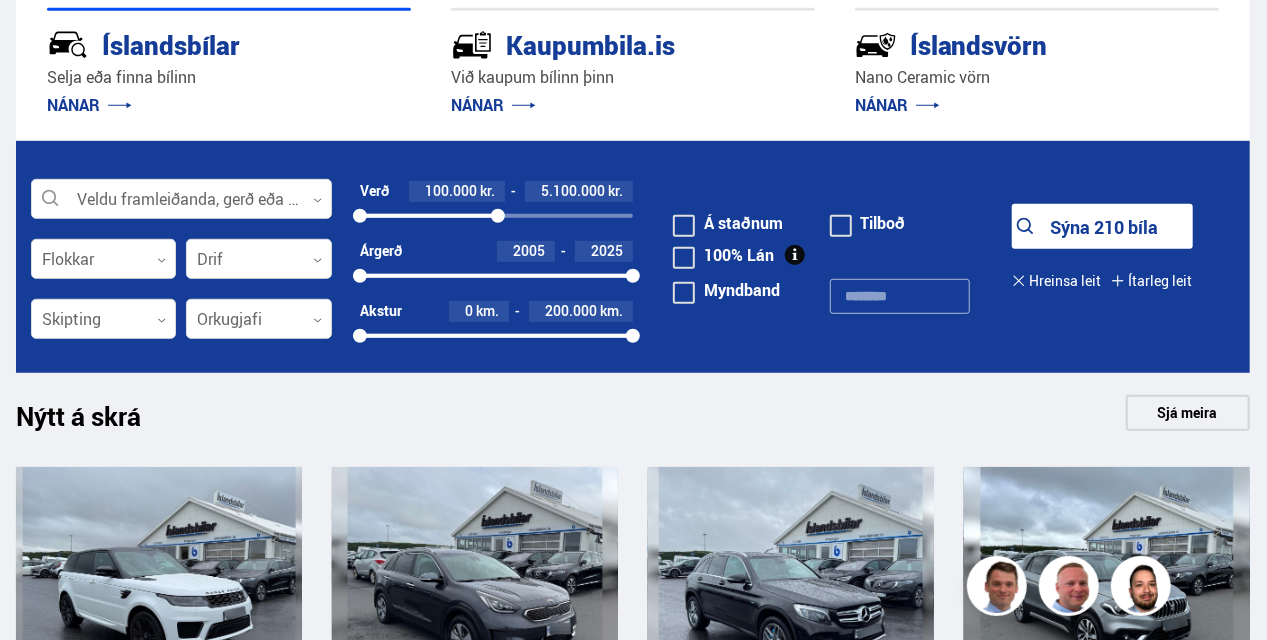 click on "[NUMBER] [NUMBER]" at bounding box center (496, 216) 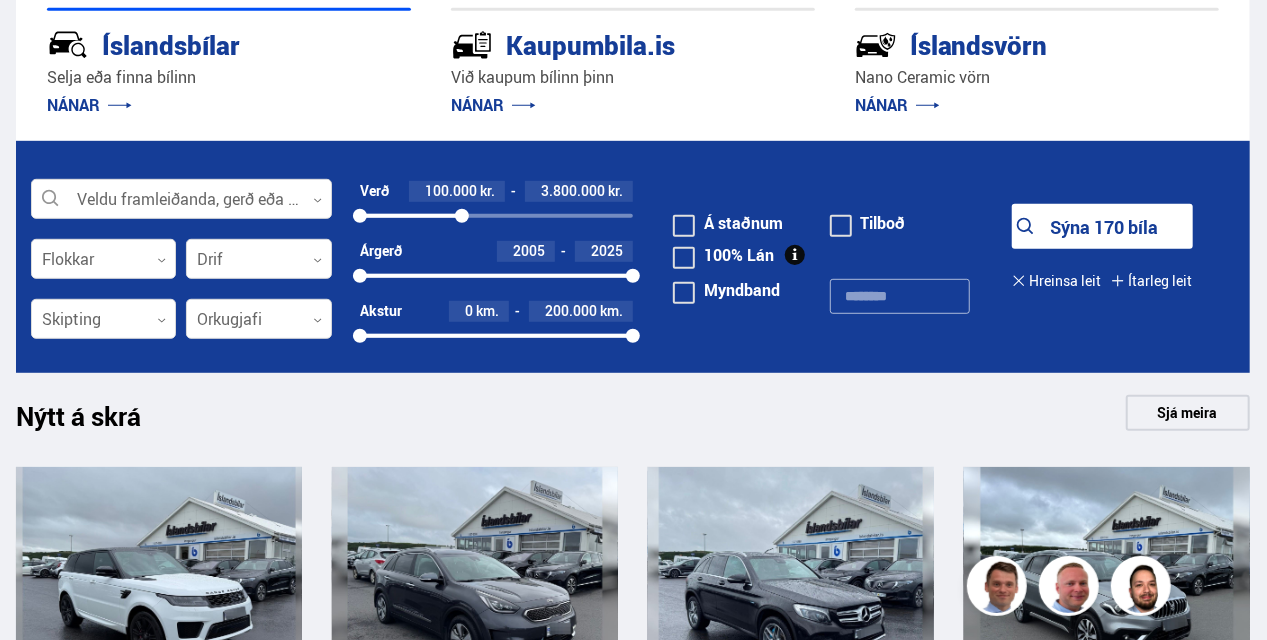 click on "100000 3800000" at bounding box center [496, 216] 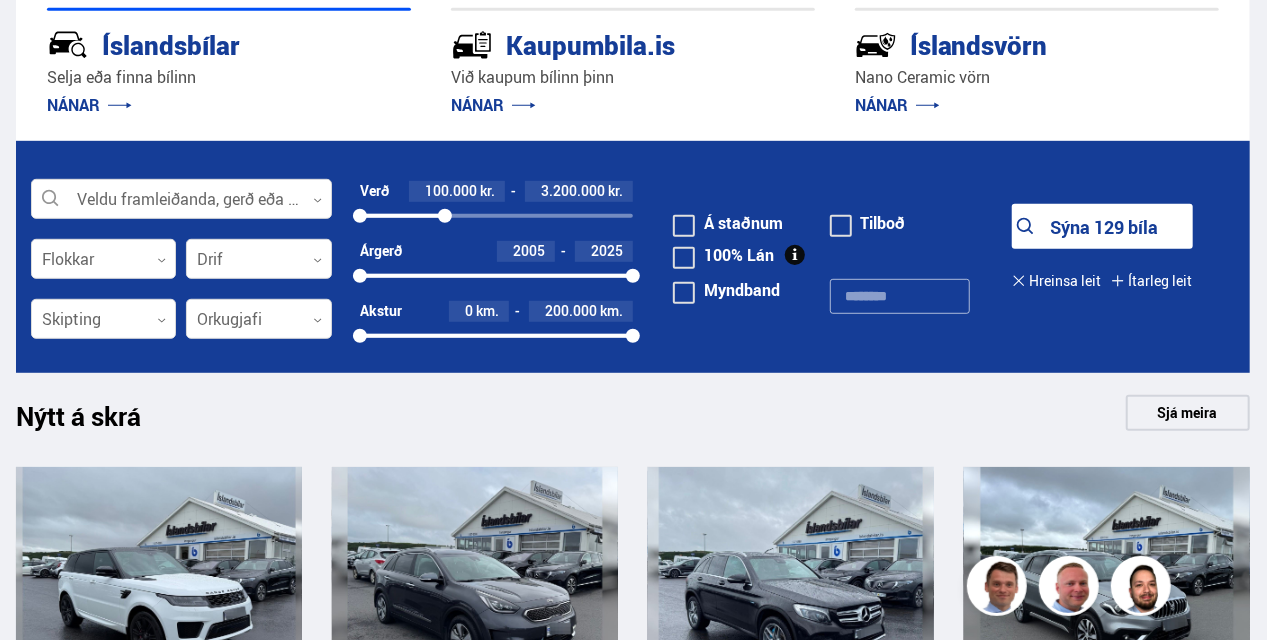 click at bounding box center [445, 216] 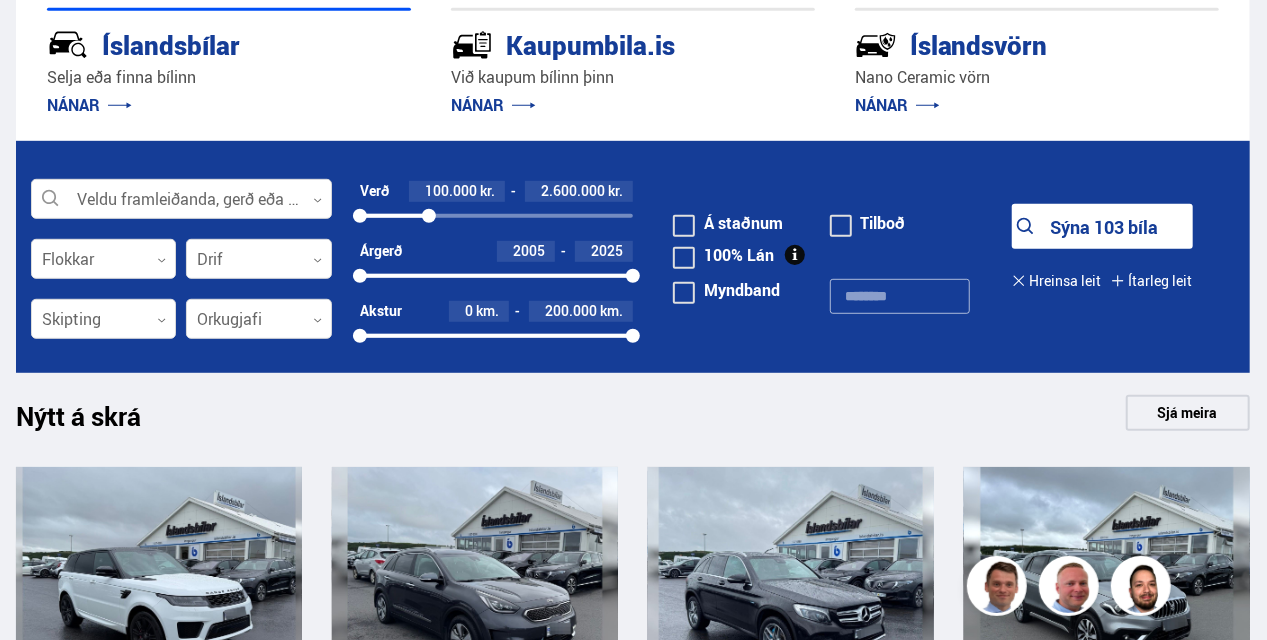click on "2600000" at bounding box center [429, 216] 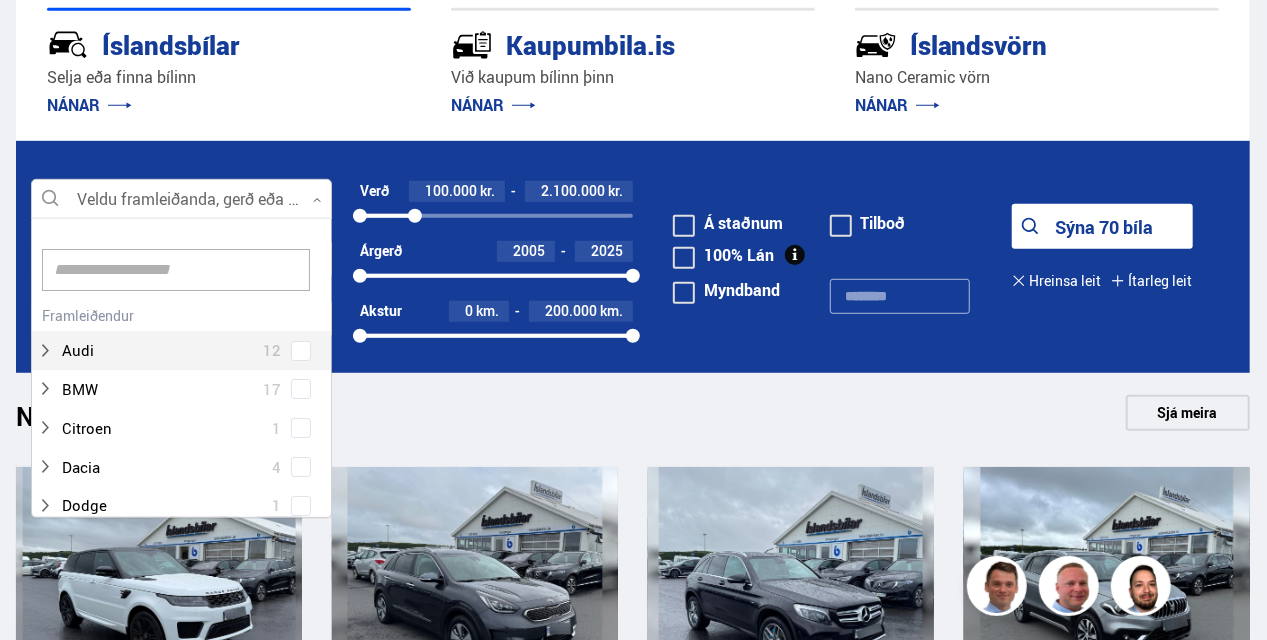 click at bounding box center [181, 200] 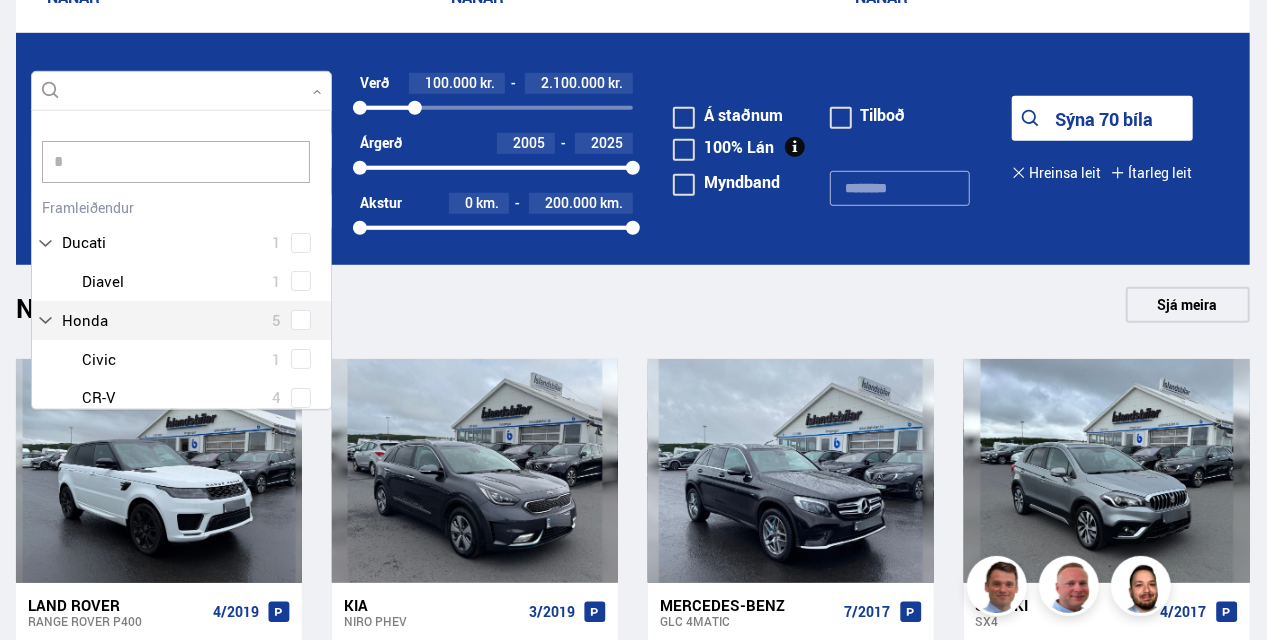 scroll, scrollTop: 39, scrollLeft: 0, axis: vertical 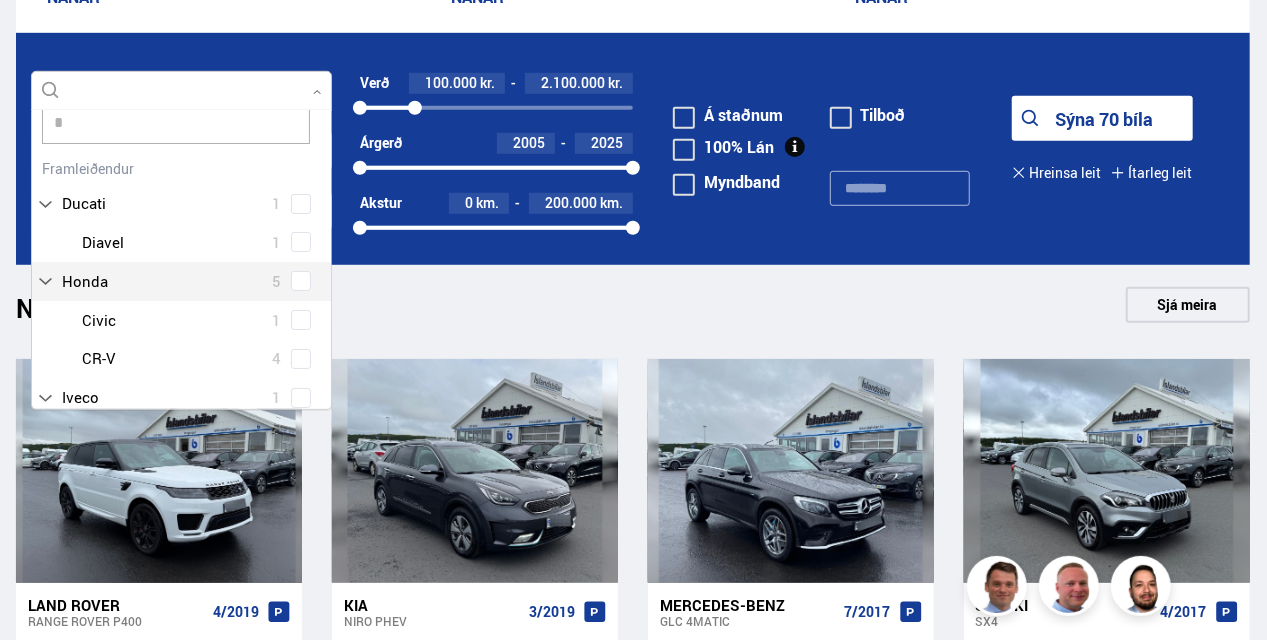 type on "**" 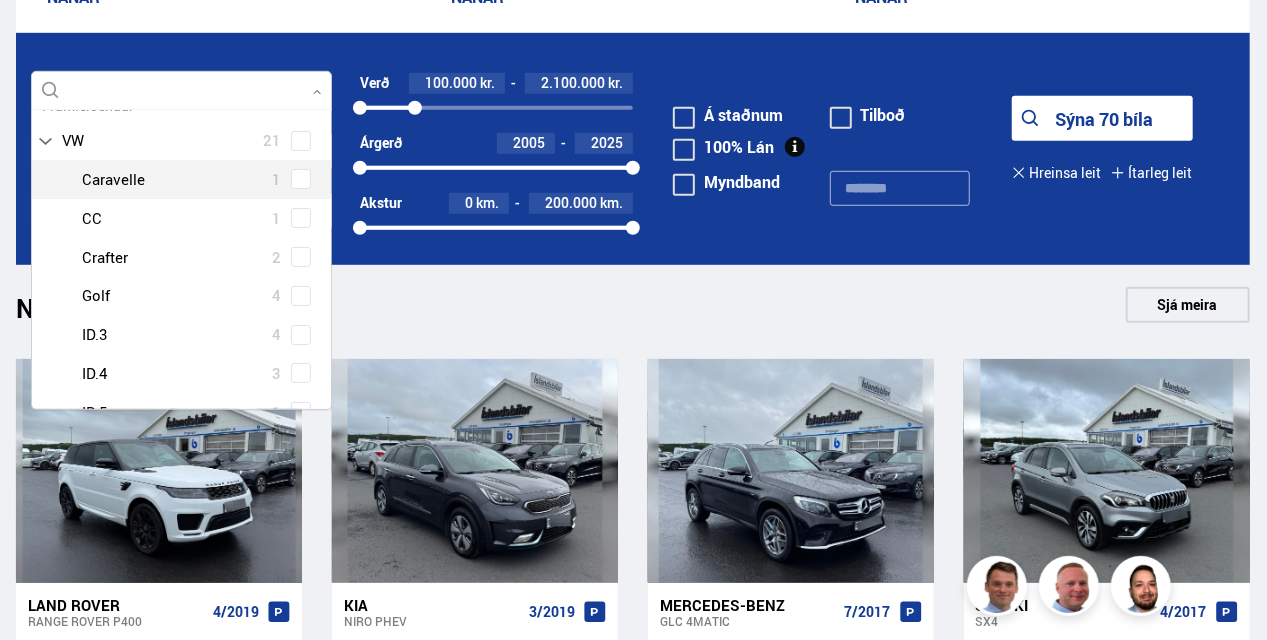 scroll, scrollTop: 106, scrollLeft: 0, axis: vertical 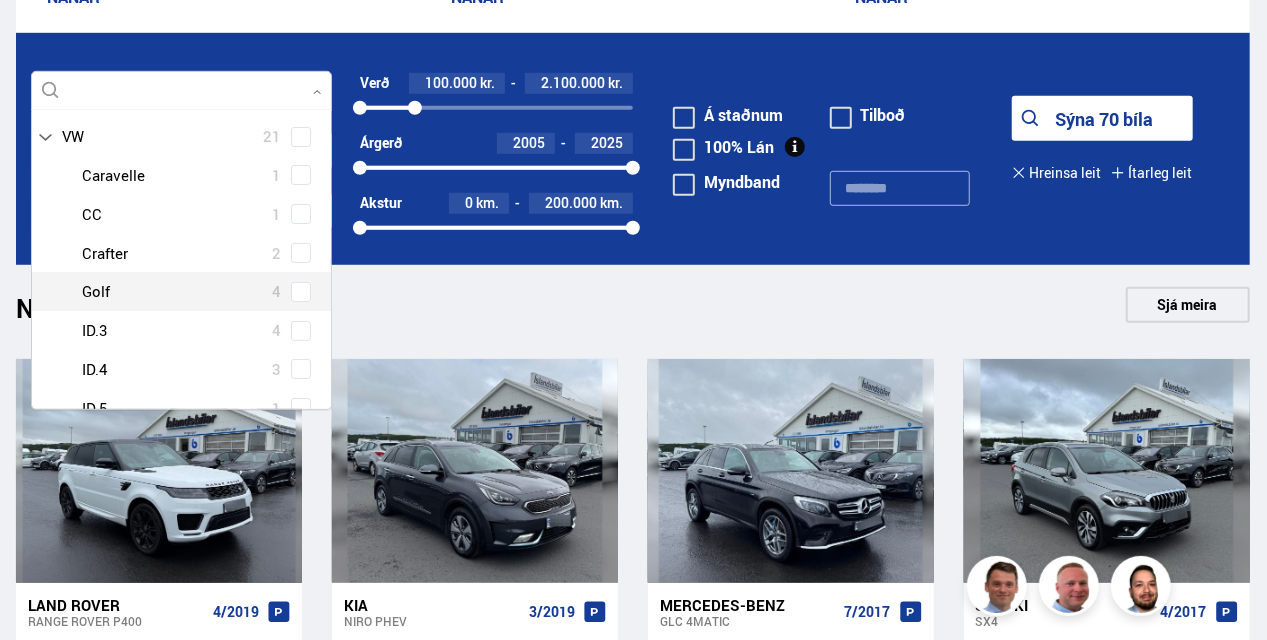 click at bounding box center (201, 291) 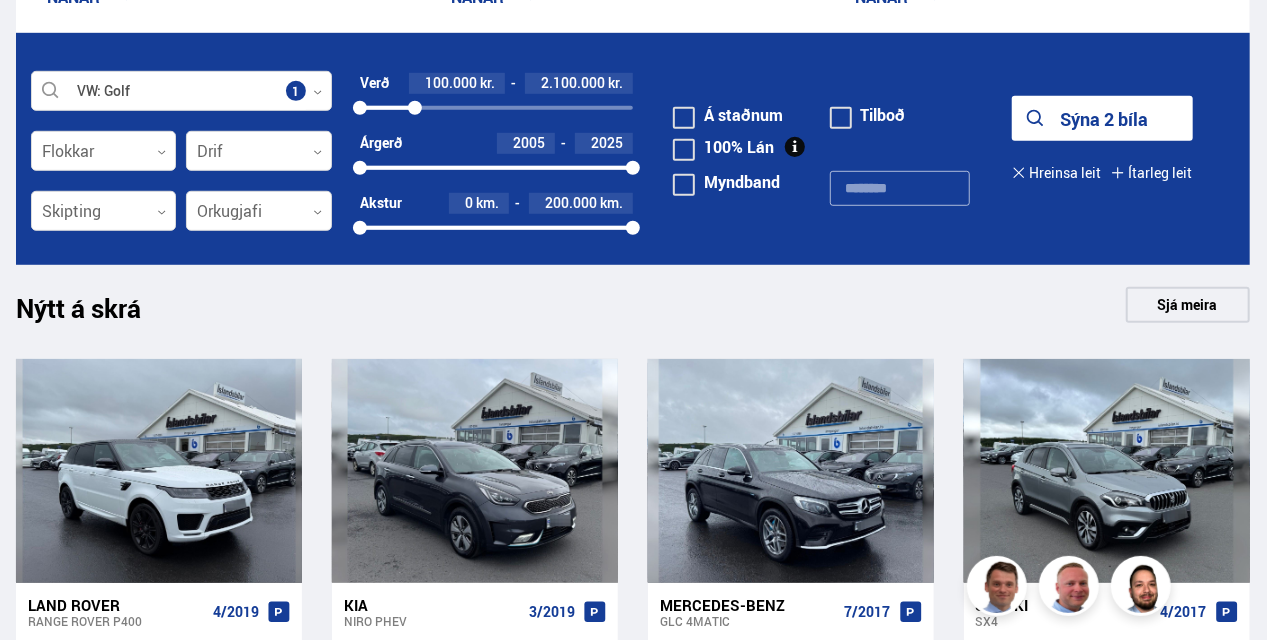 click on "Sýna 2 bíla" at bounding box center (1102, 118) 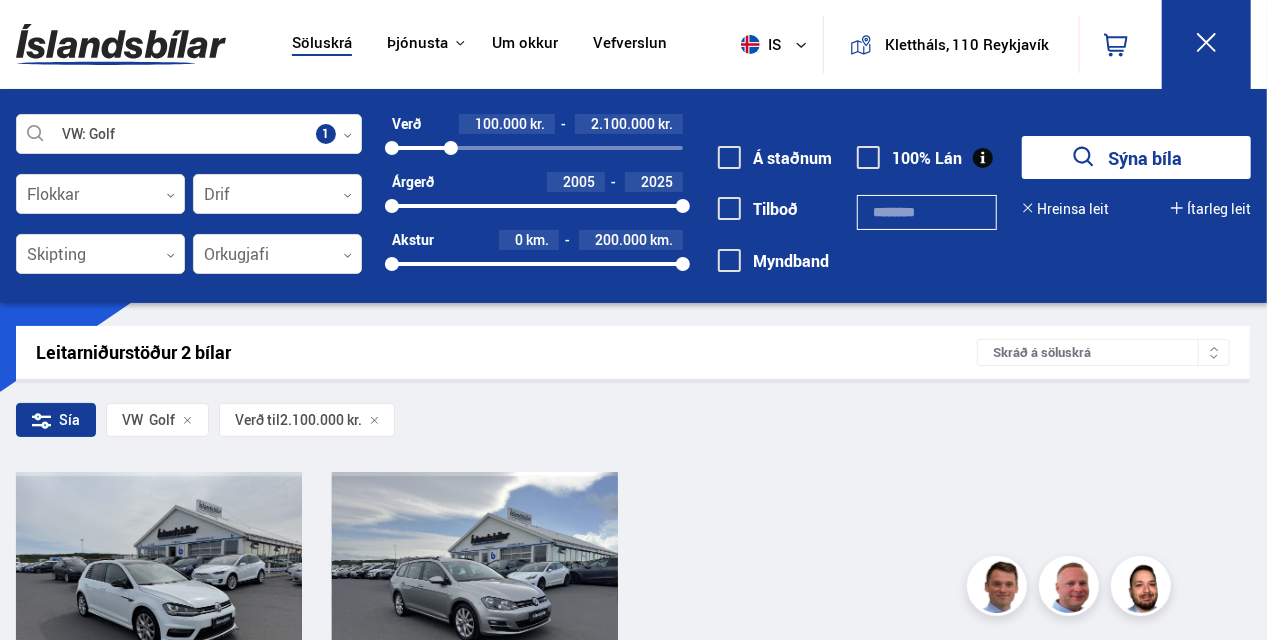 scroll, scrollTop: 344, scrollLeft: 0, axis: vertical 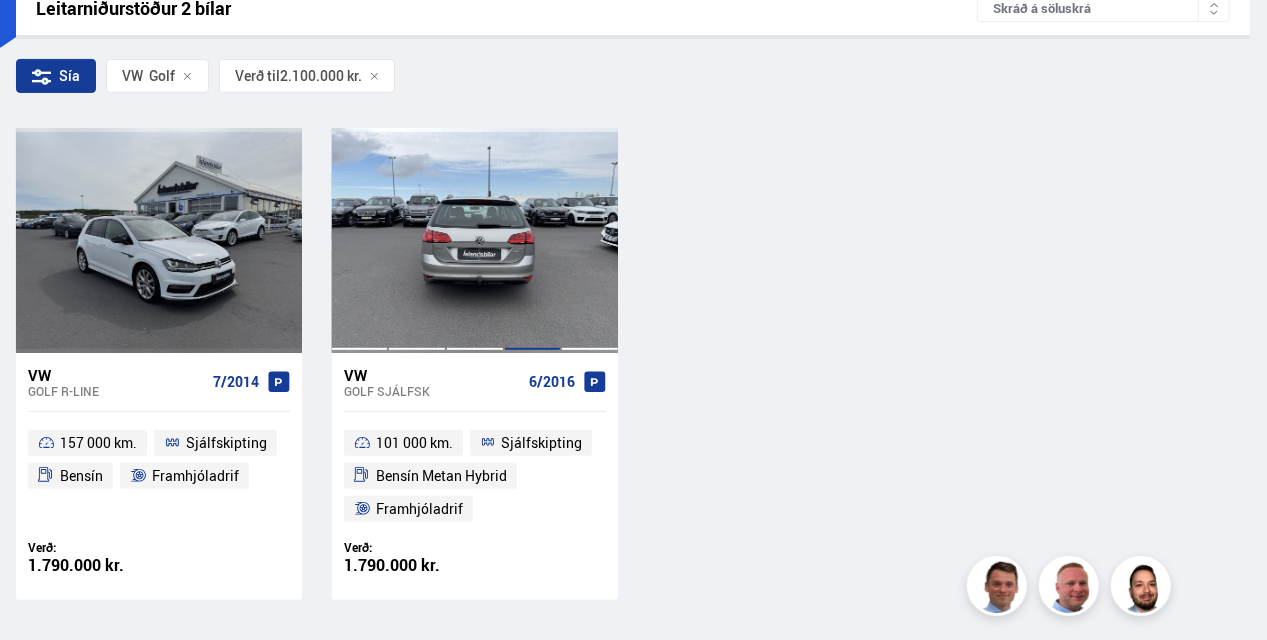 click at bounding box center (533, 240) 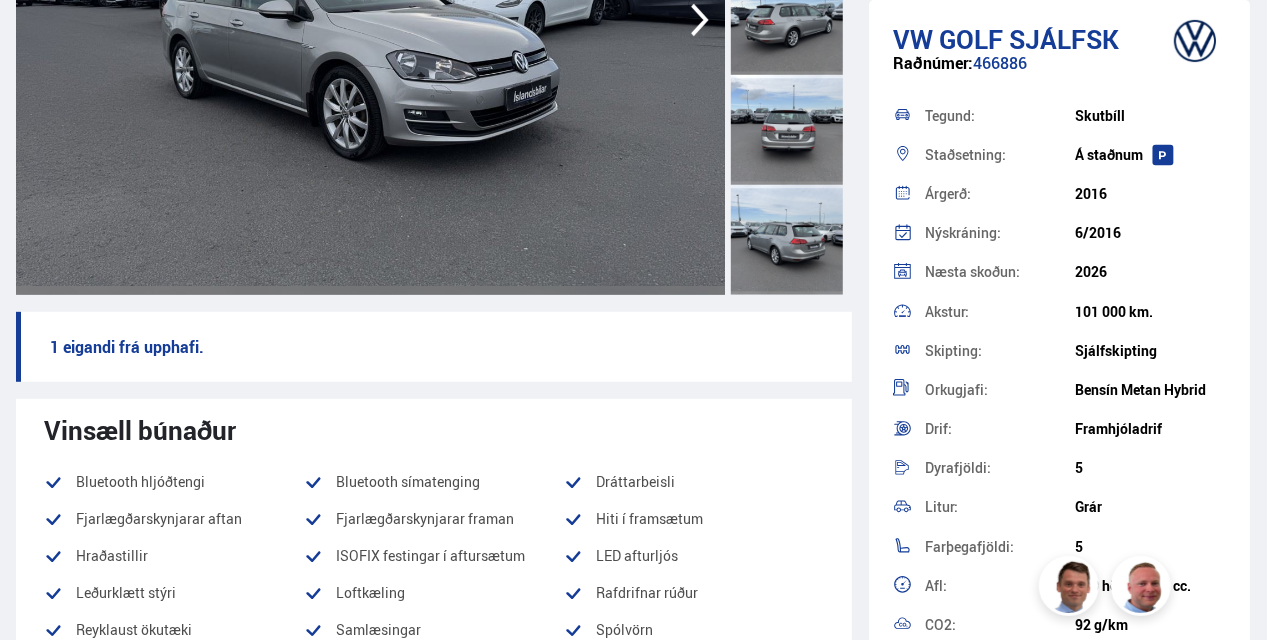 scroll, scrollTop: 400, scrollLeft: 0, axis: vertical 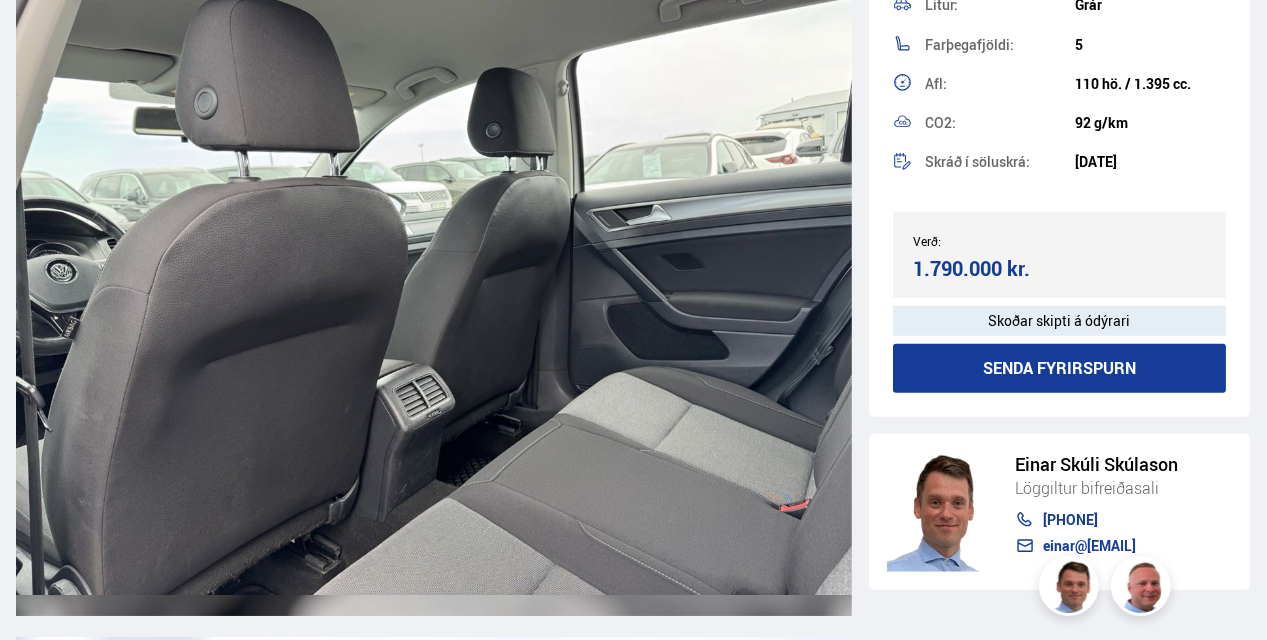 click on "Senda fyrirspurn" at bounding box center (1059, 368) 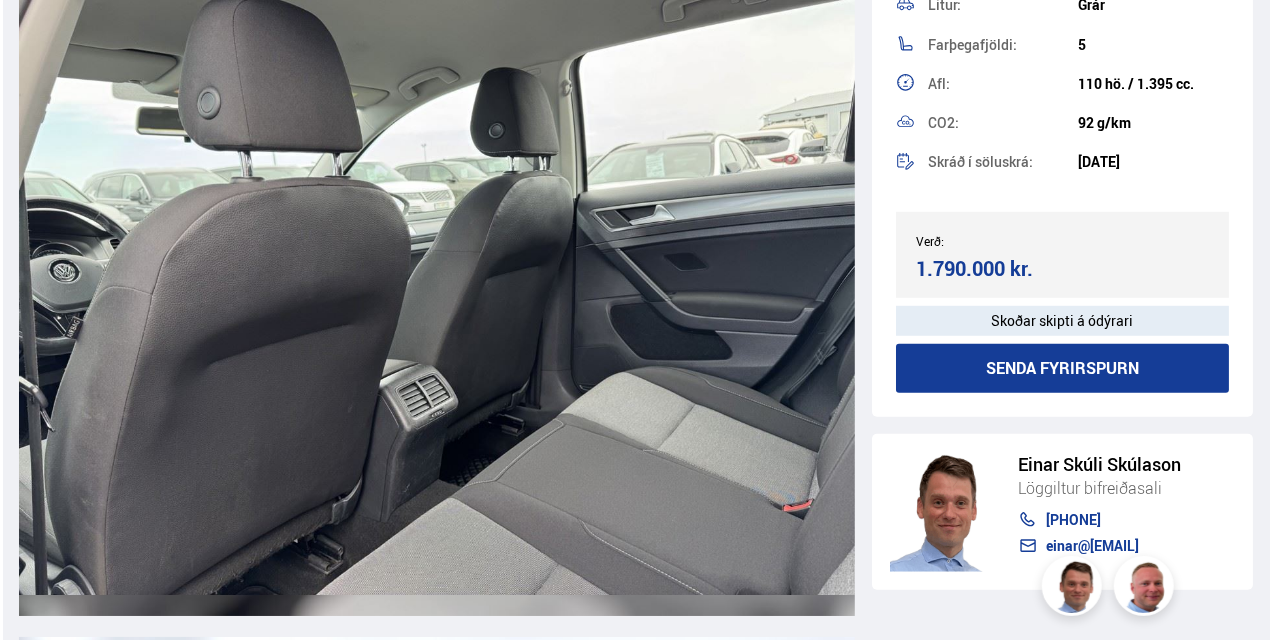 scroll, scrollTop: 14865, scrollLeft: 0, axis: vertical 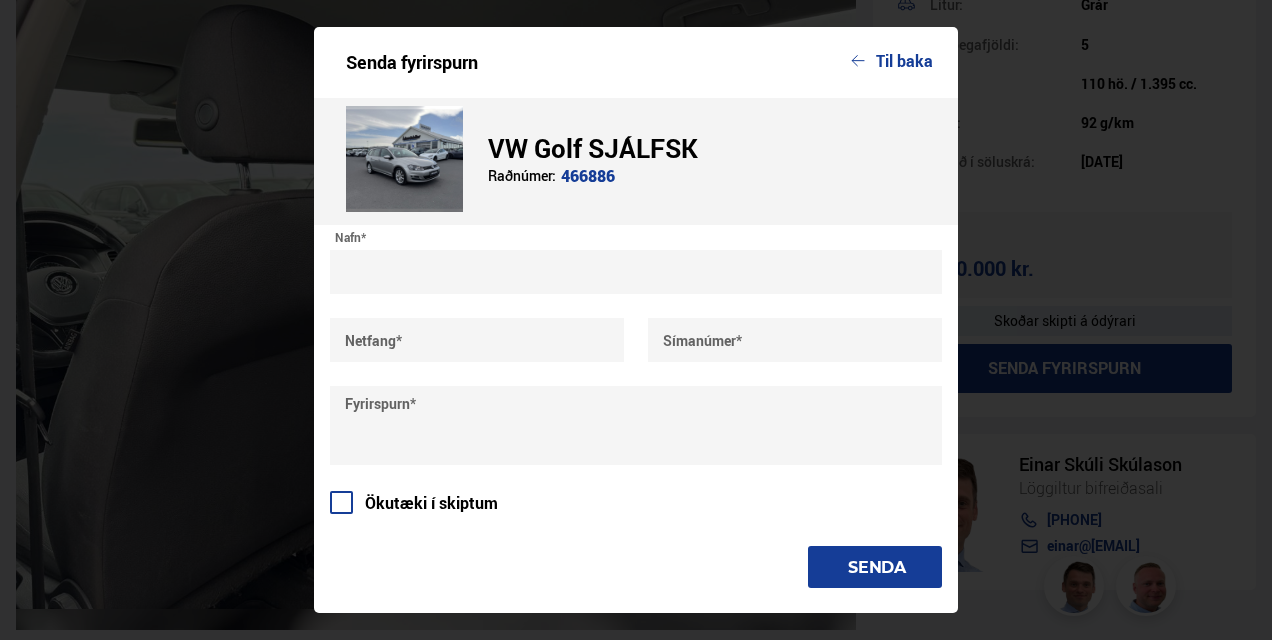 click at bounding box center [636, 272] 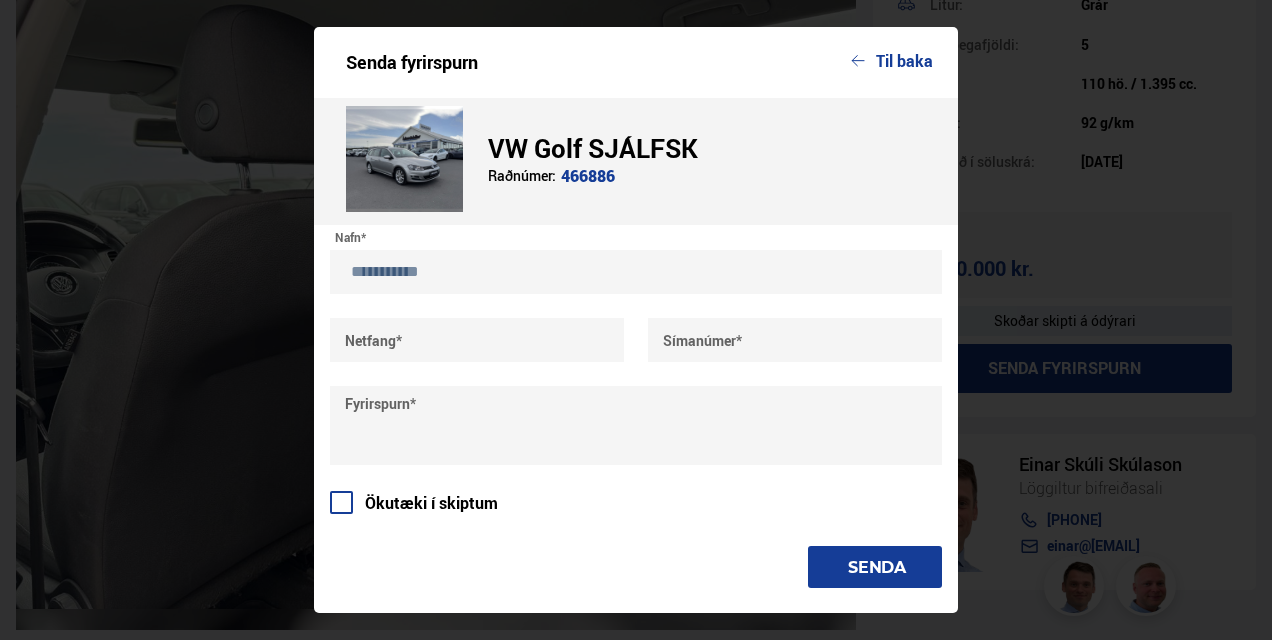type on "**********" 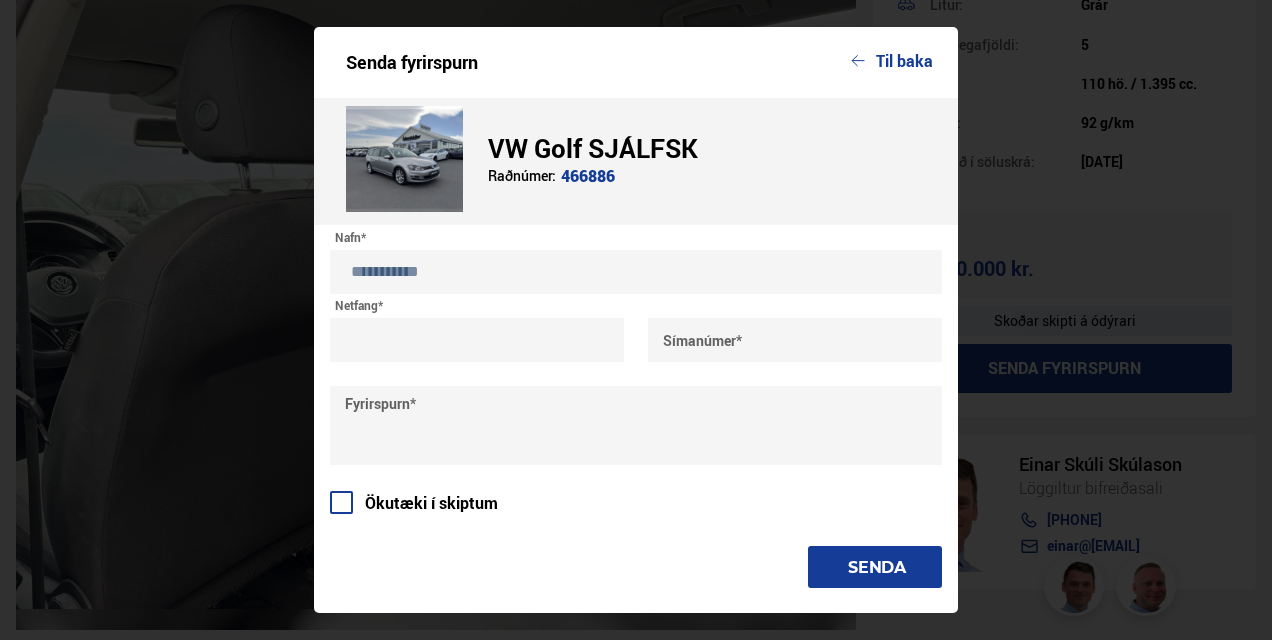 click at bounding box center (477, 340) 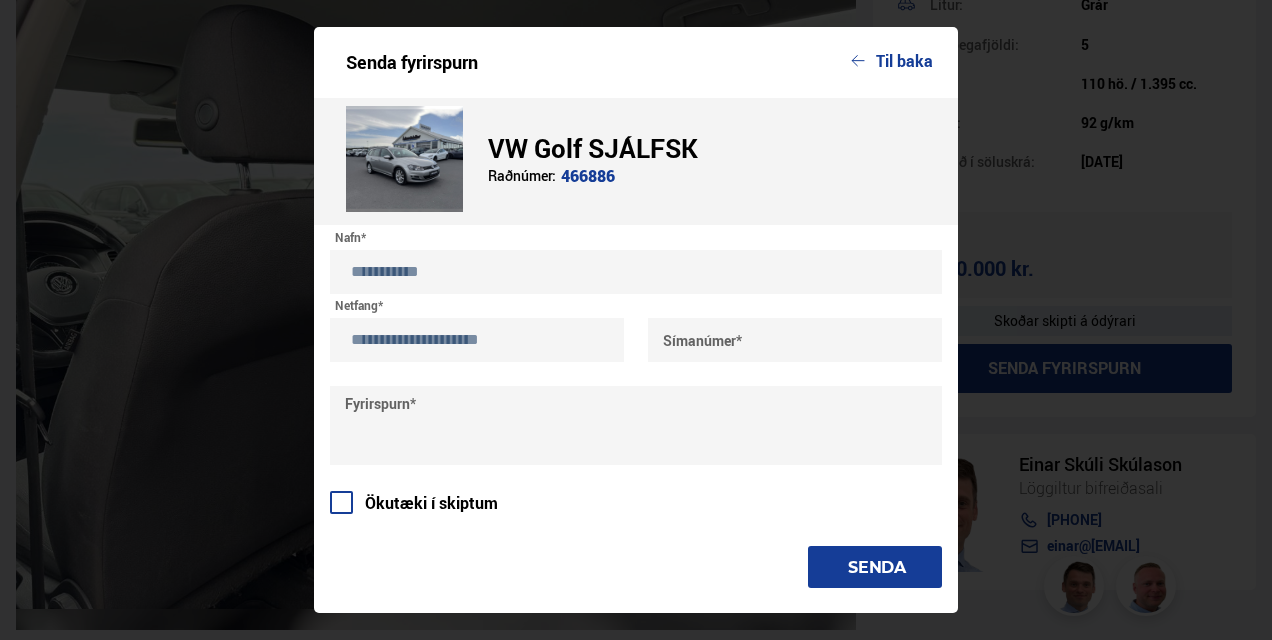 type on "**********" 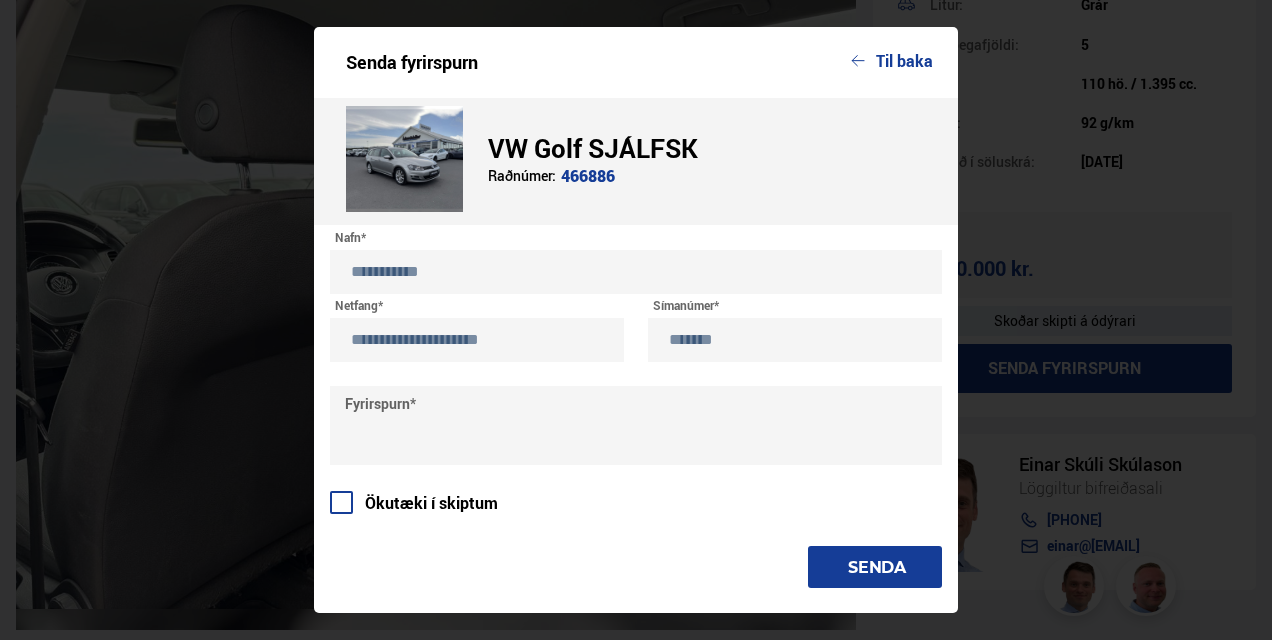 type on "**********" 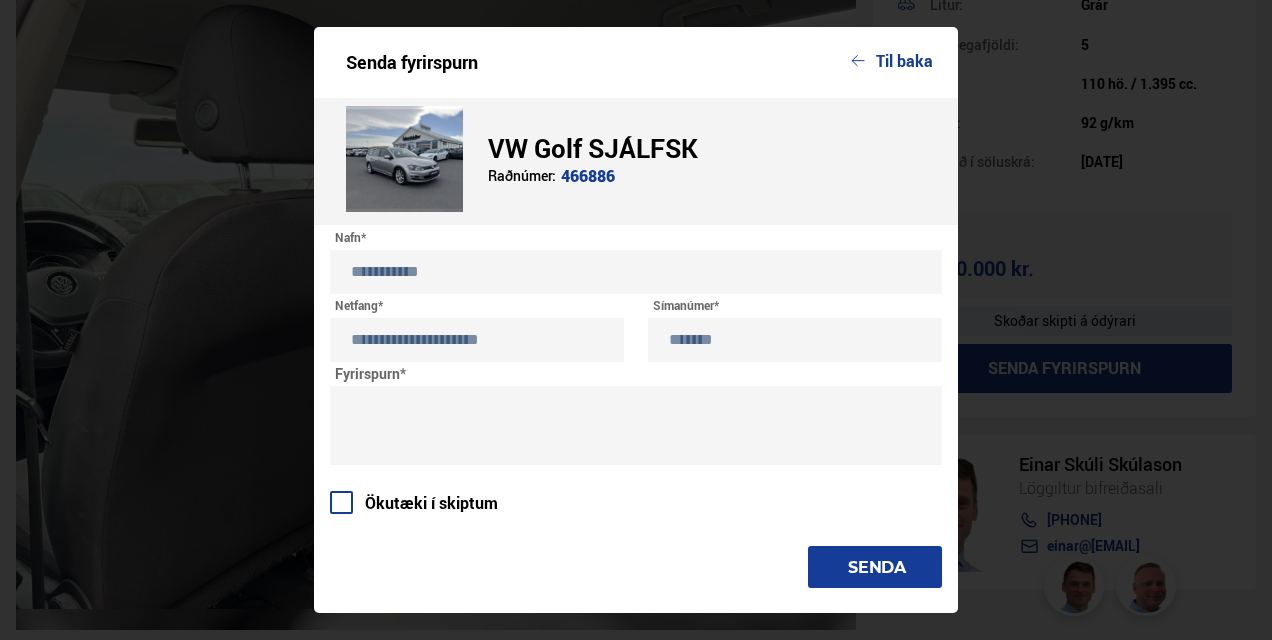 click at bounding box center [636, 425] 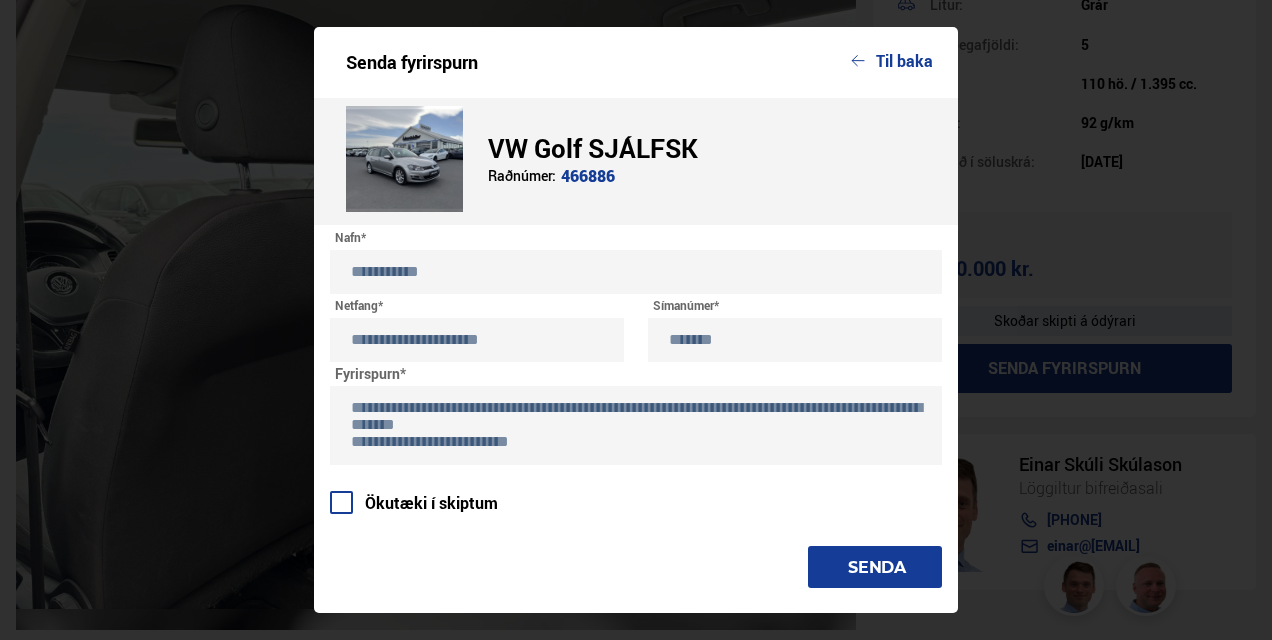 type on "**********" 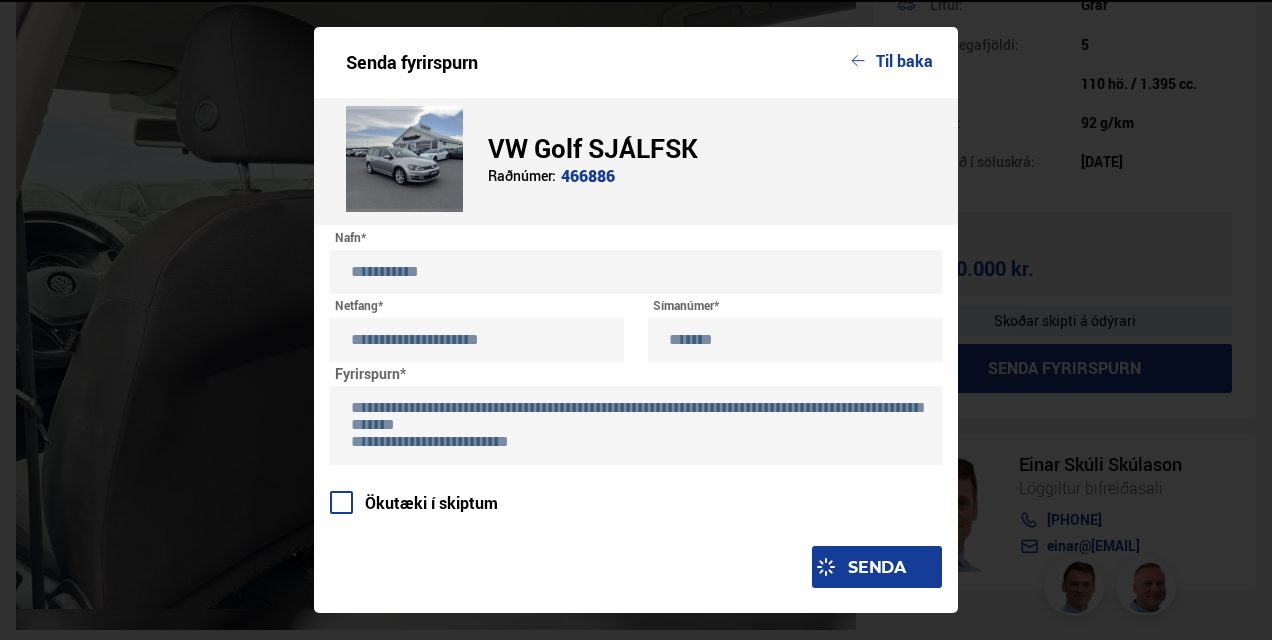 type 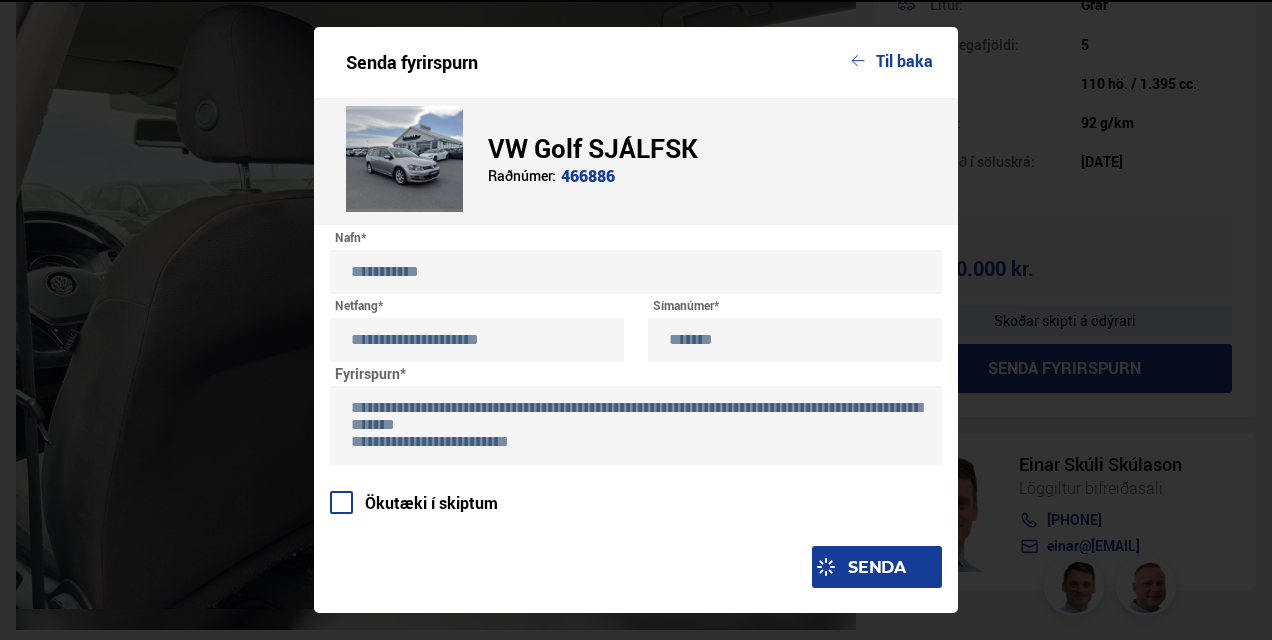 type 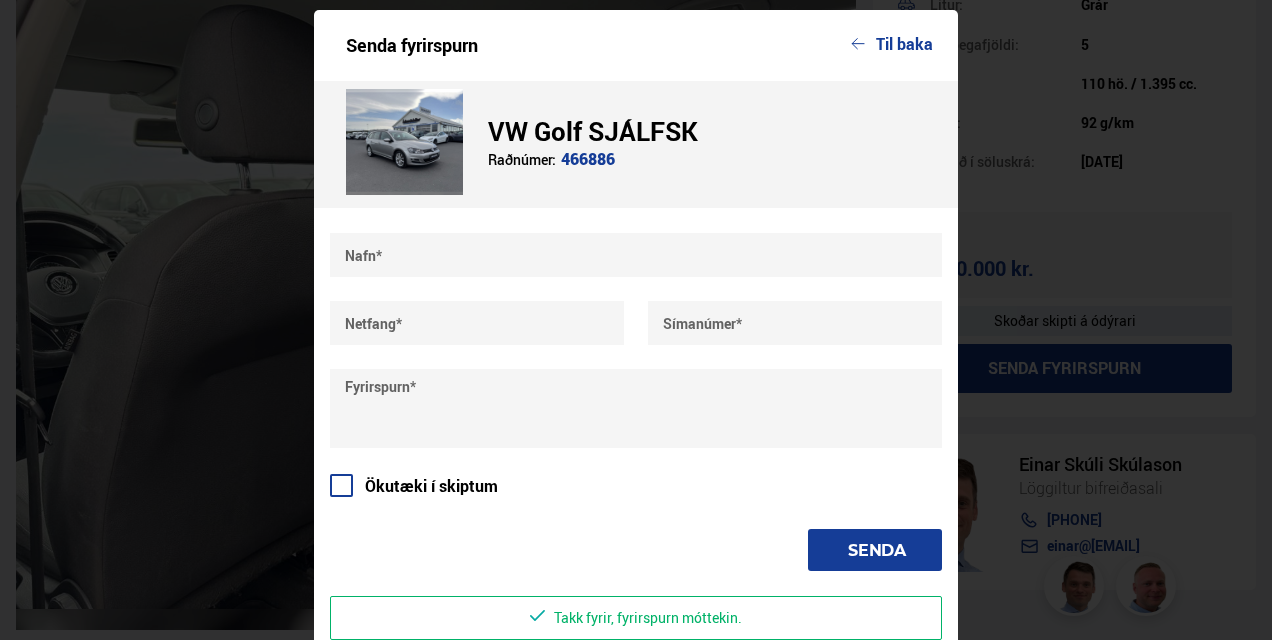 scroll, scrollTop: 42, scrollLeft: 0, axis: vertical 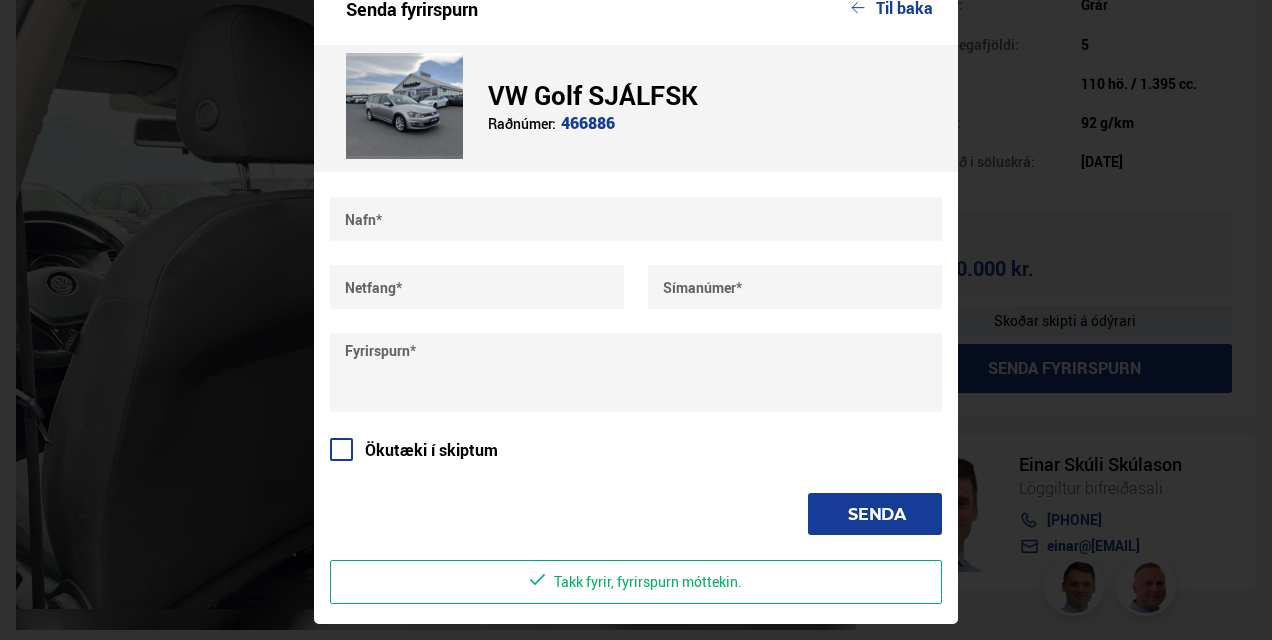 click on "Til baka" at bounding box center [892, 8] 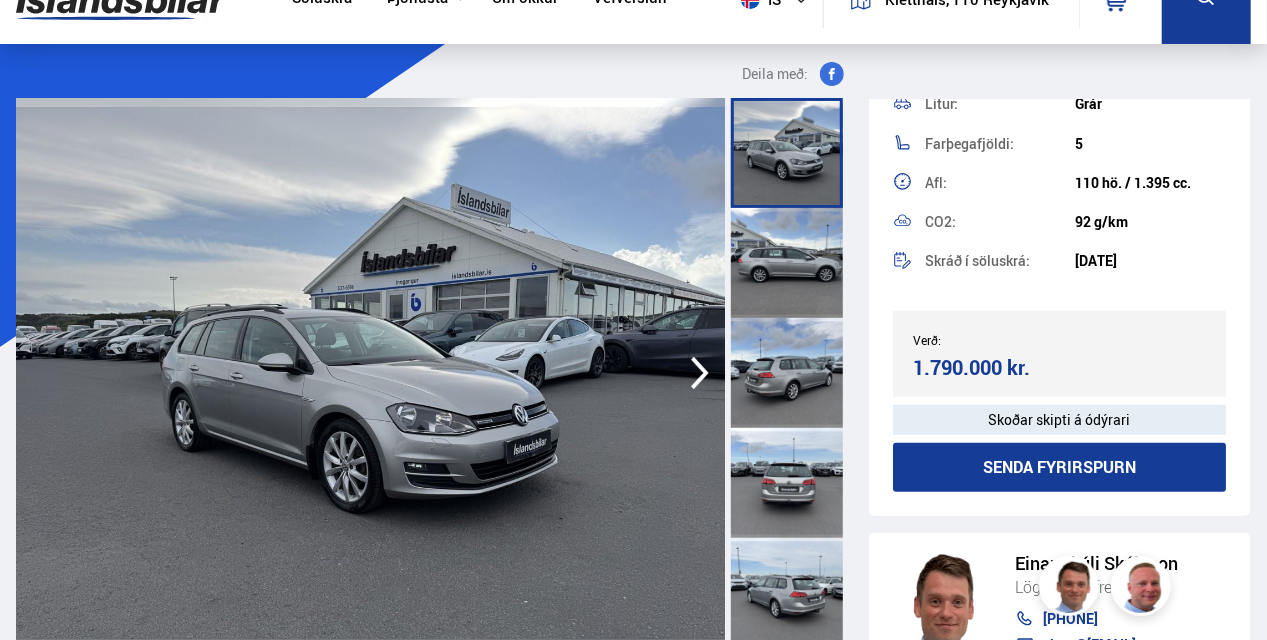 scroll, scrollTop: 0, scrollLeft: 0, axis: both 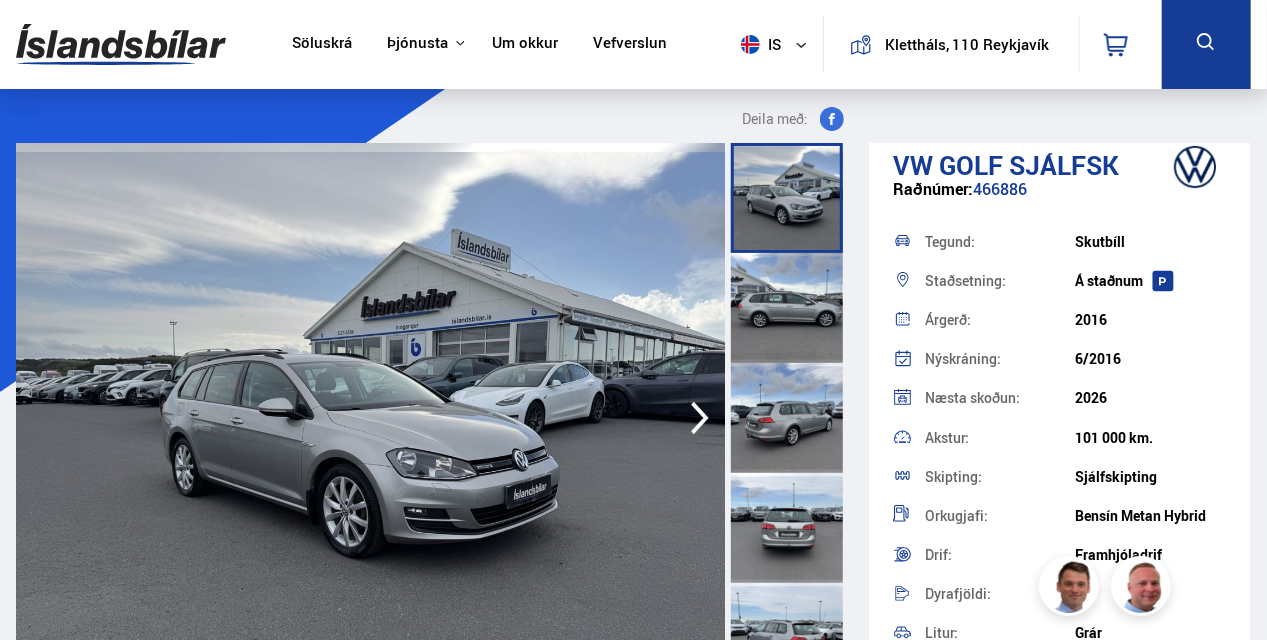 click 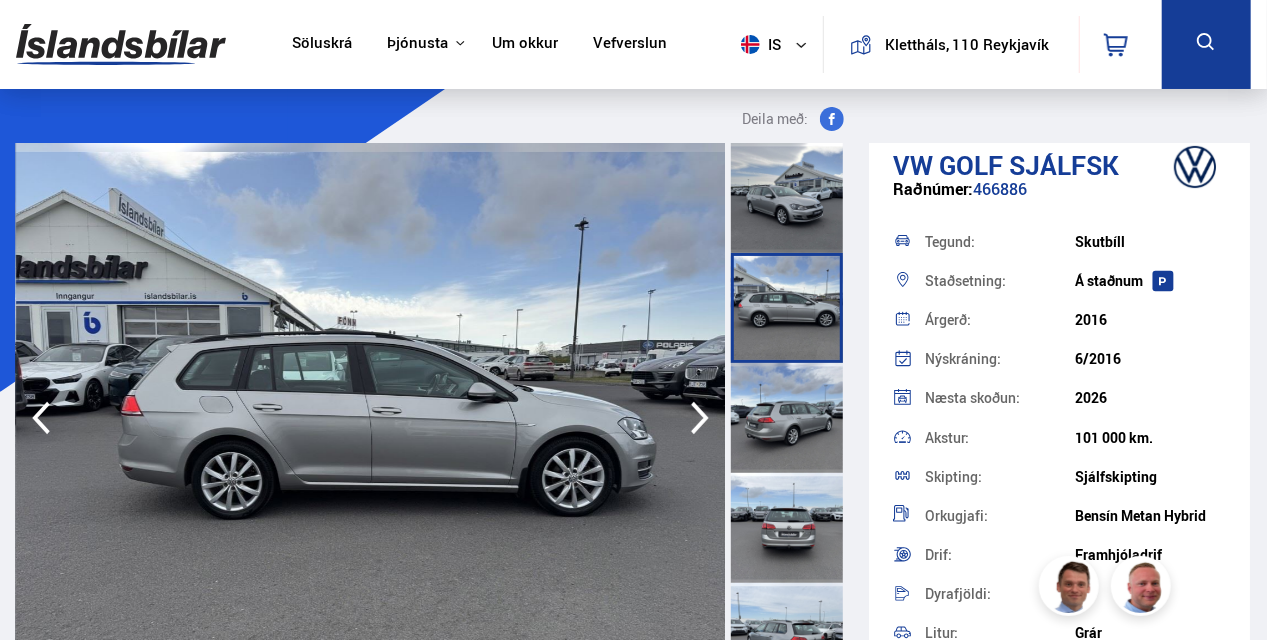 click 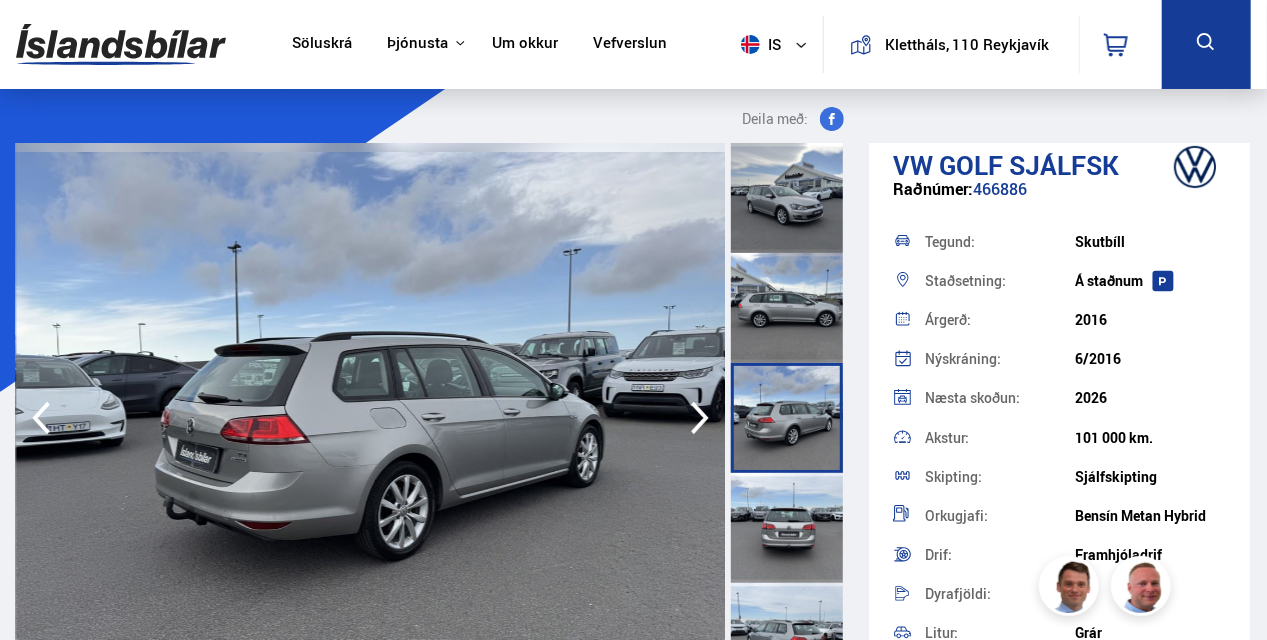 click 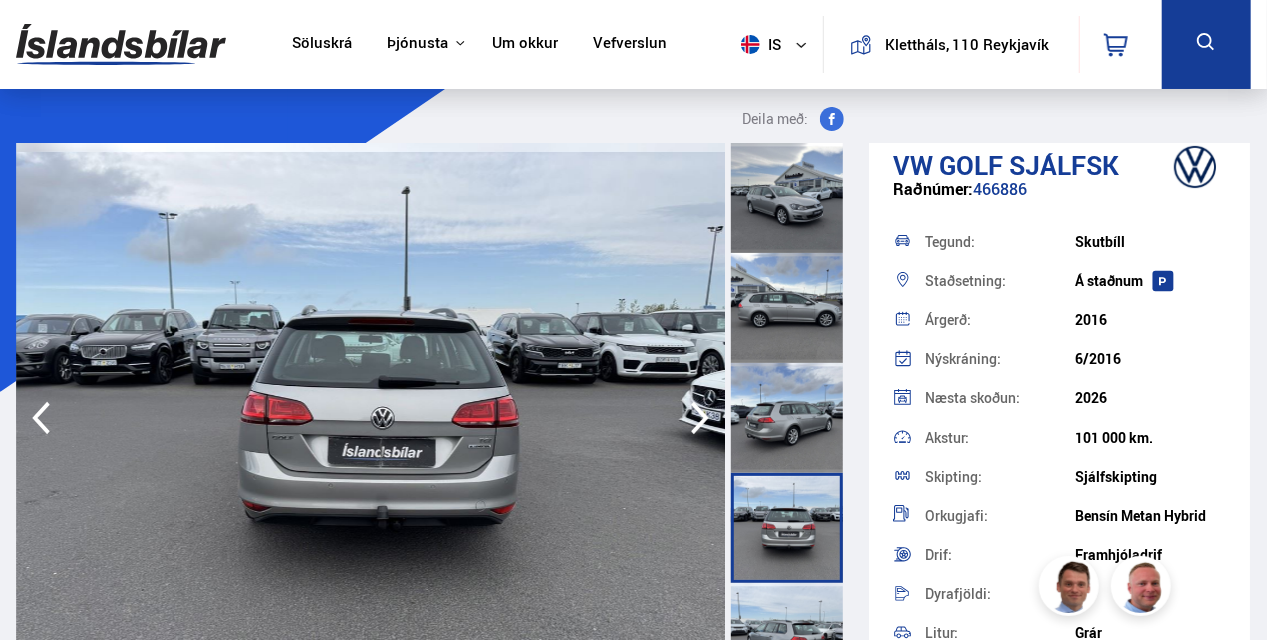 click 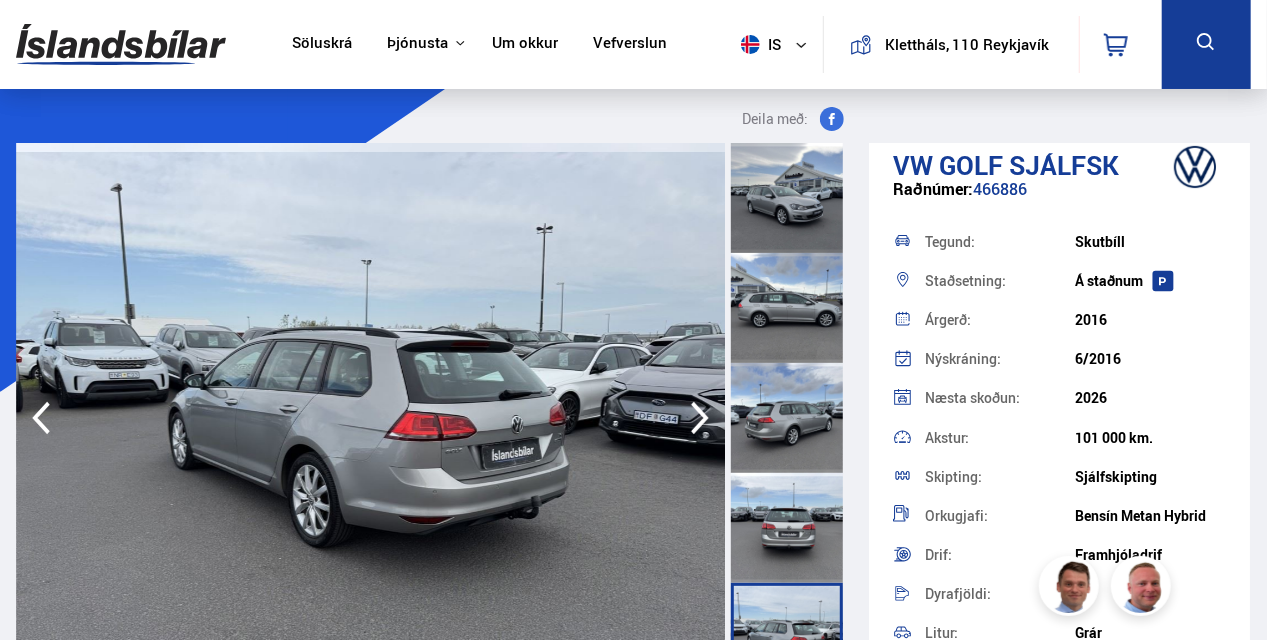 click 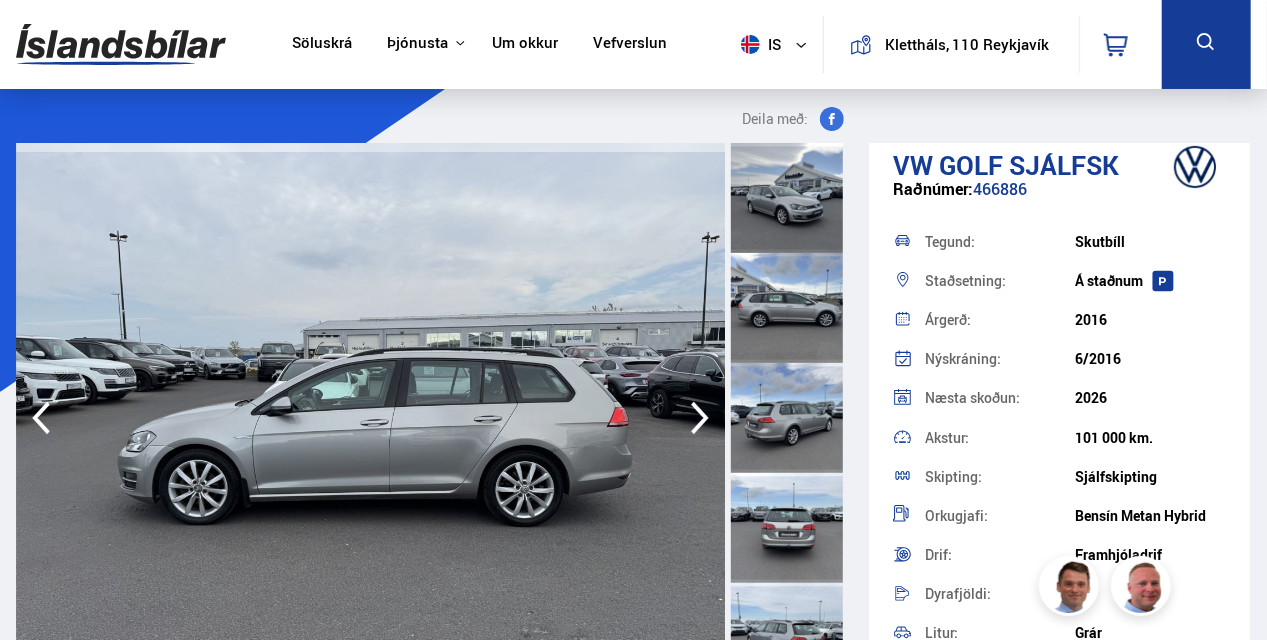 click 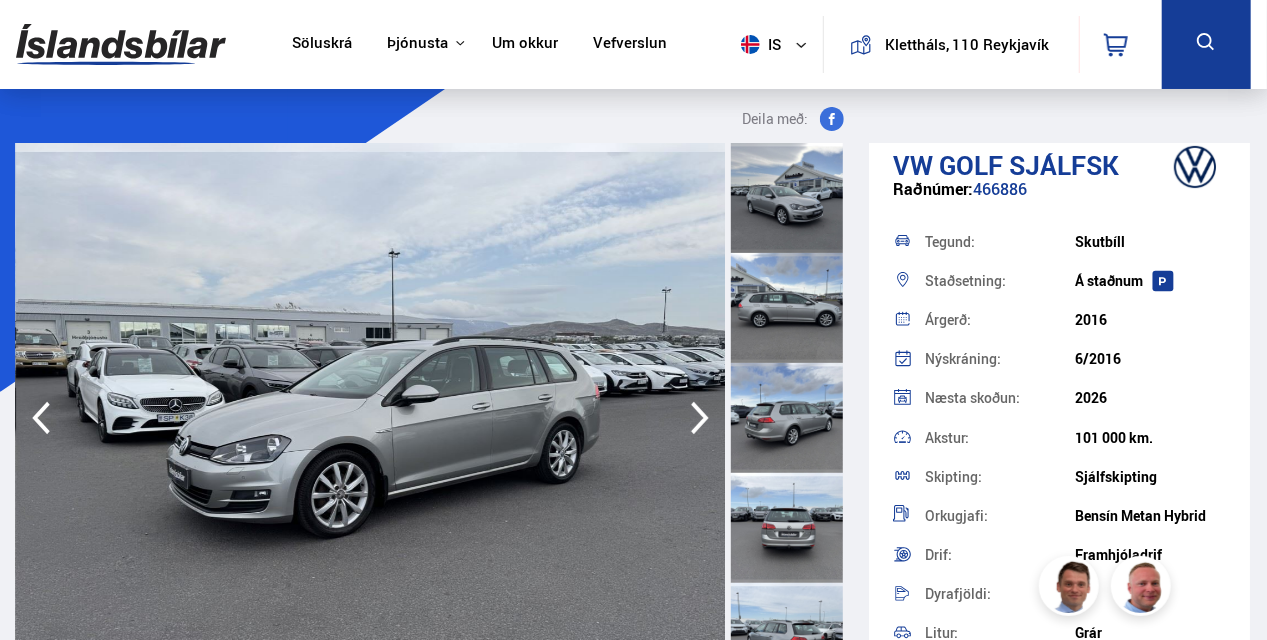 click 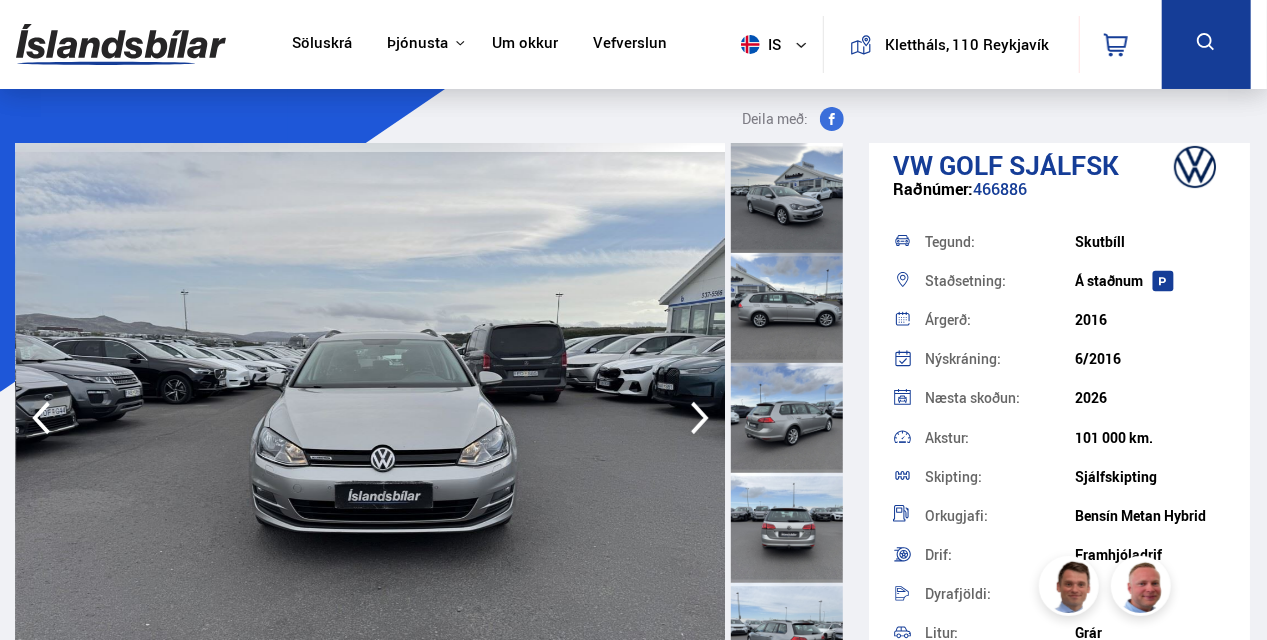 click 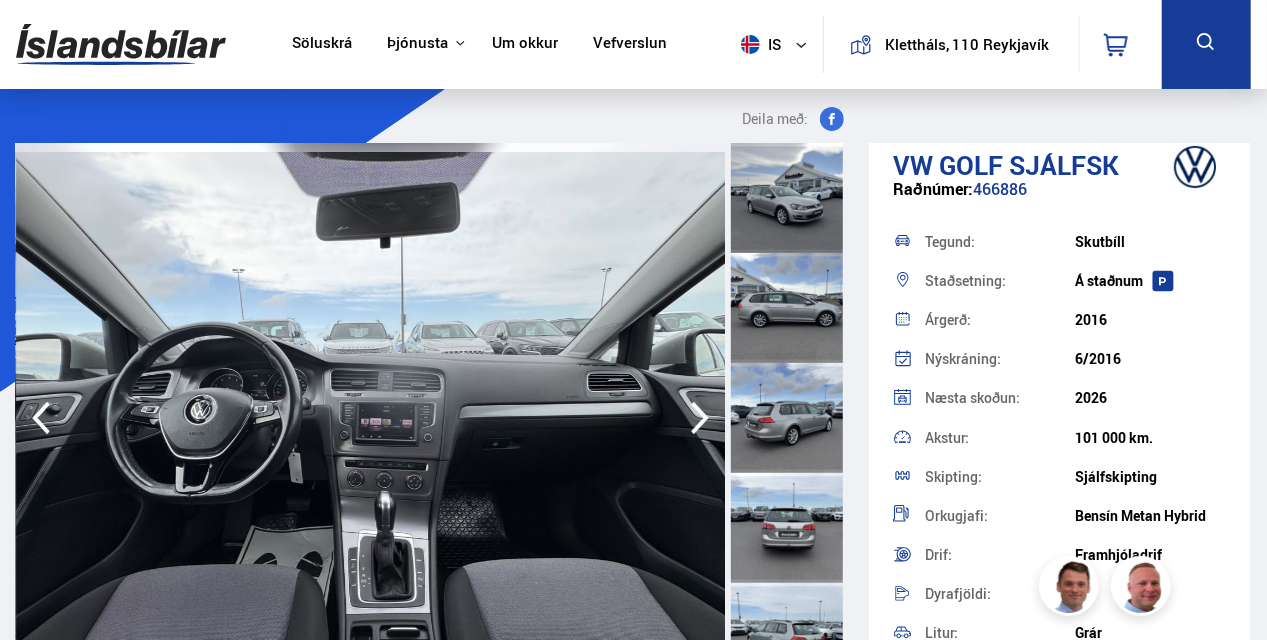 click 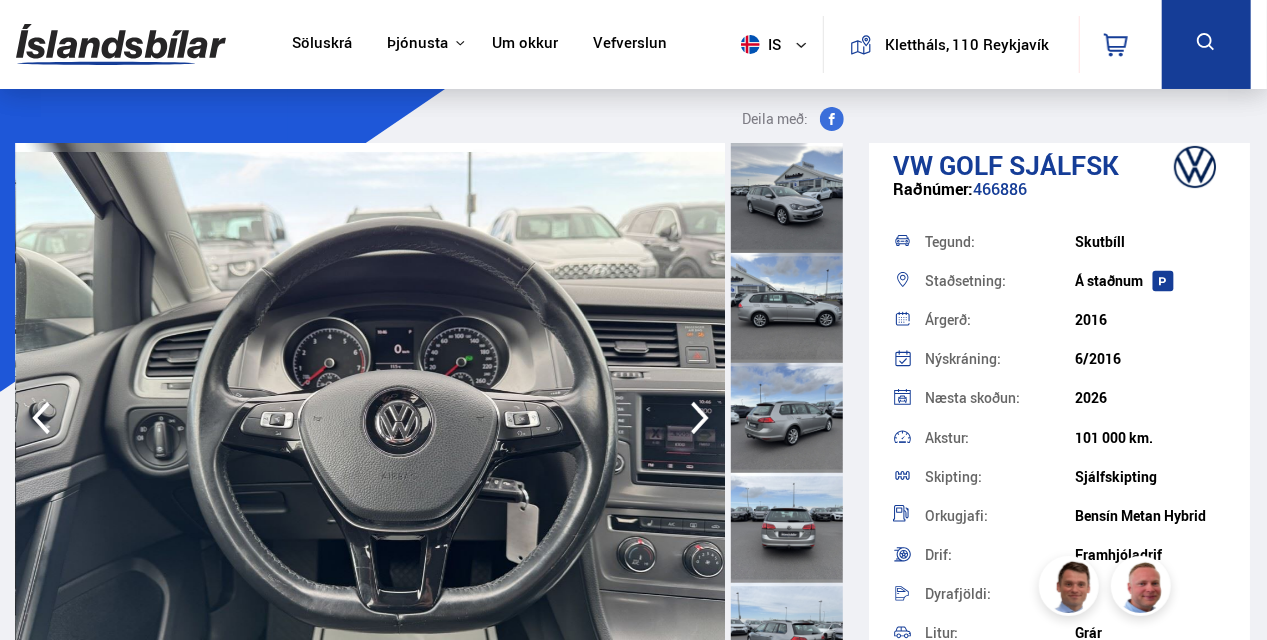 click 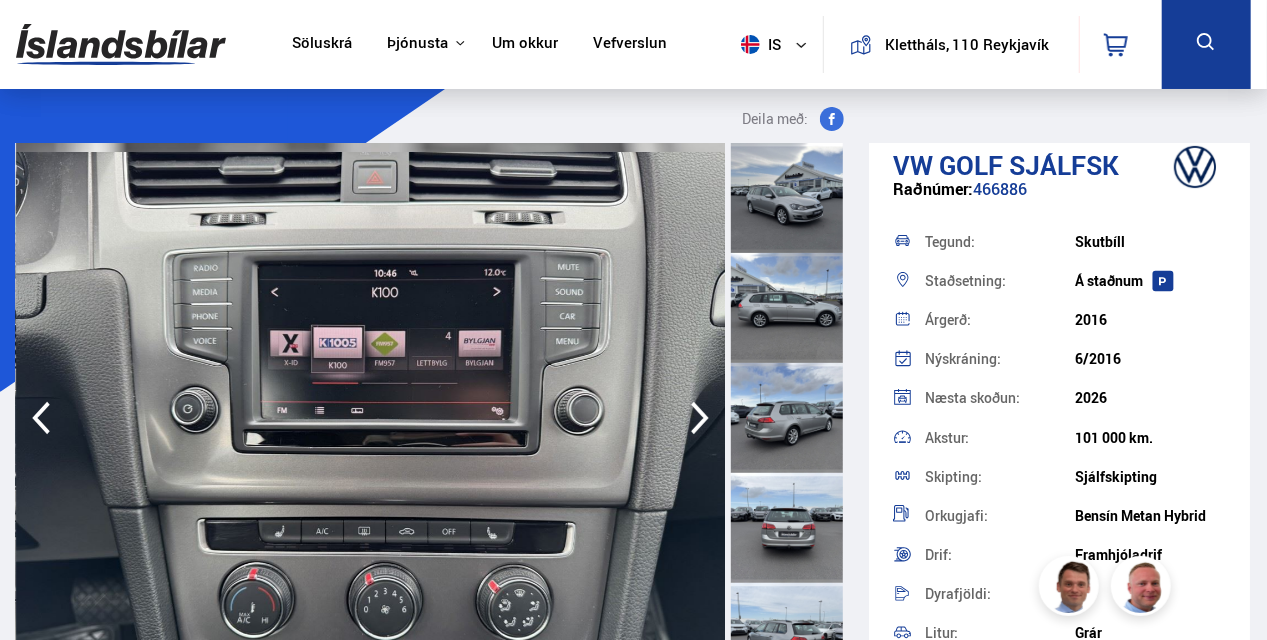 click 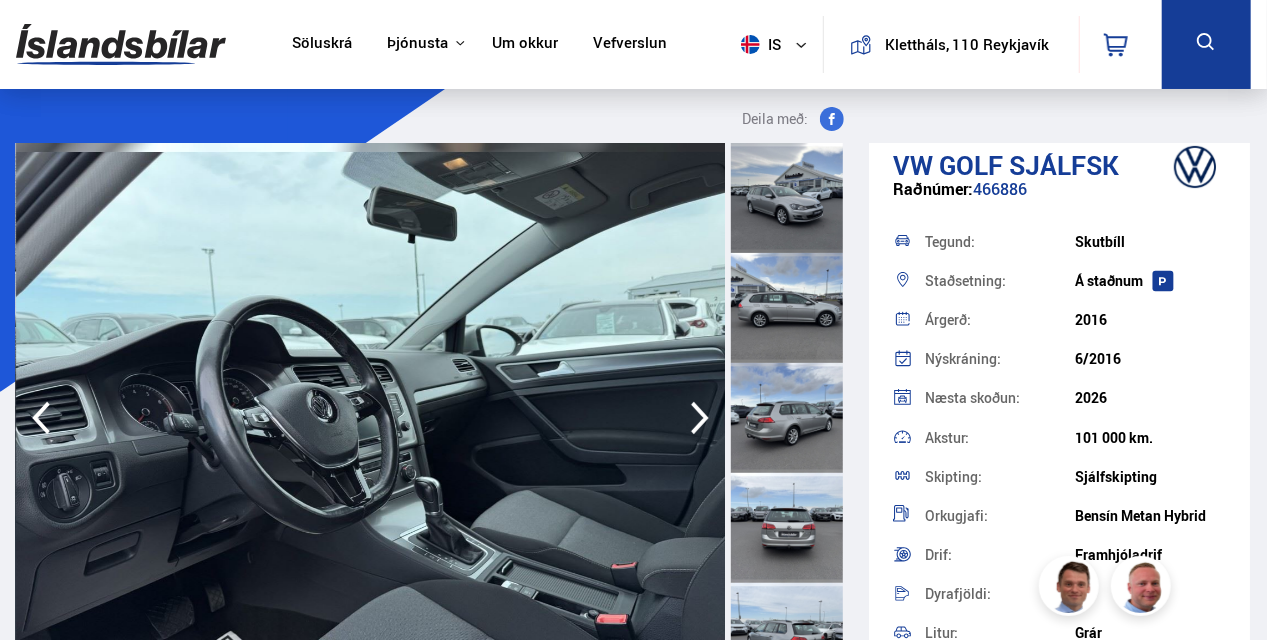 click 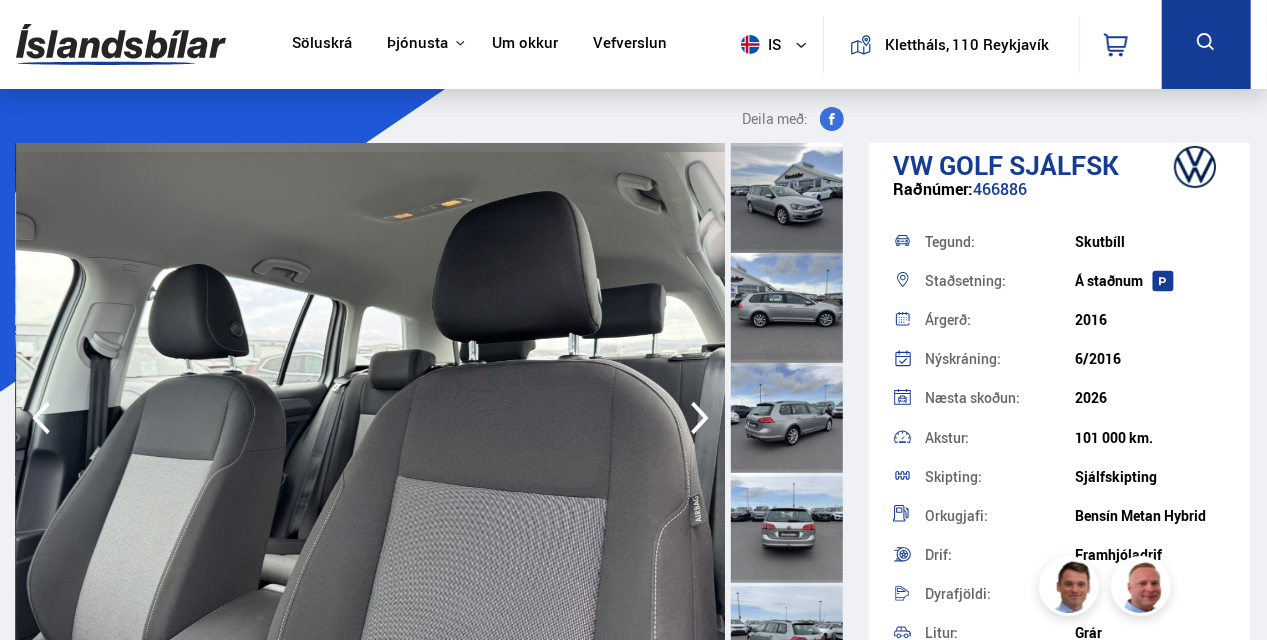 click 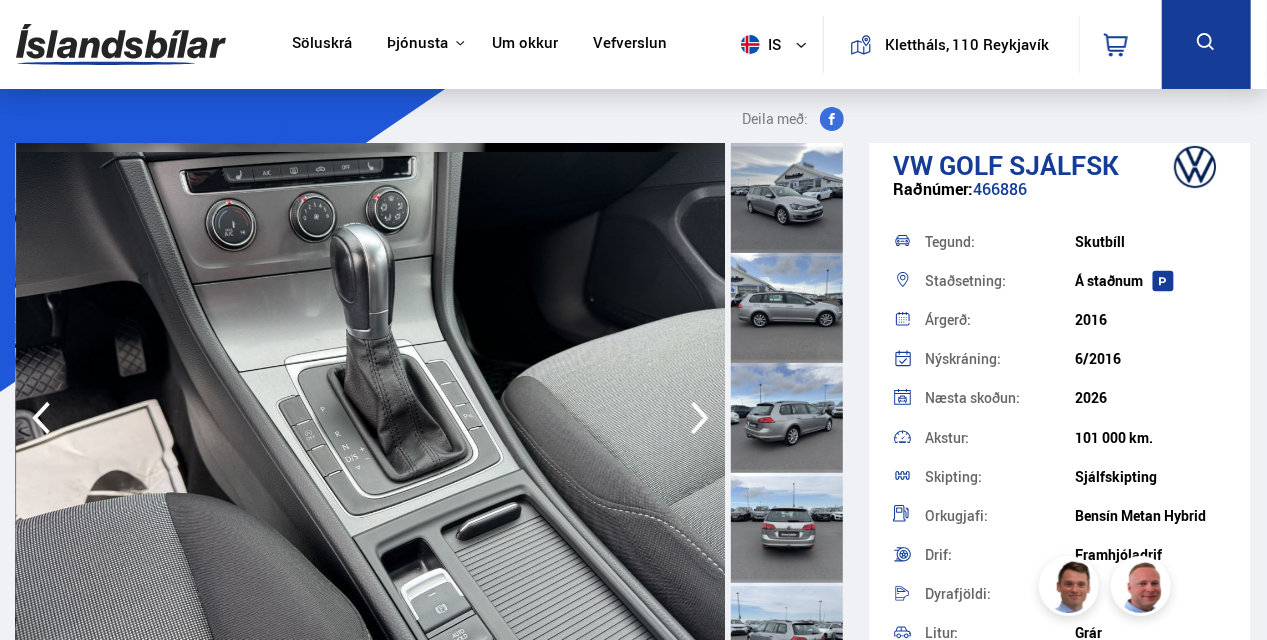 click 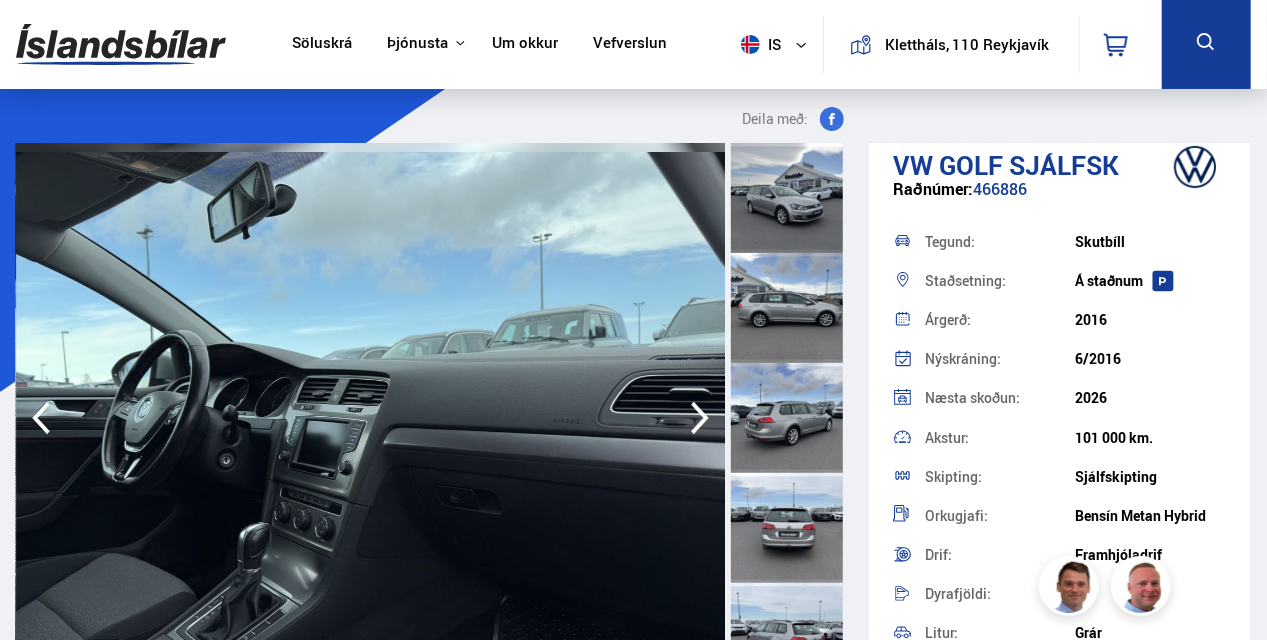 click 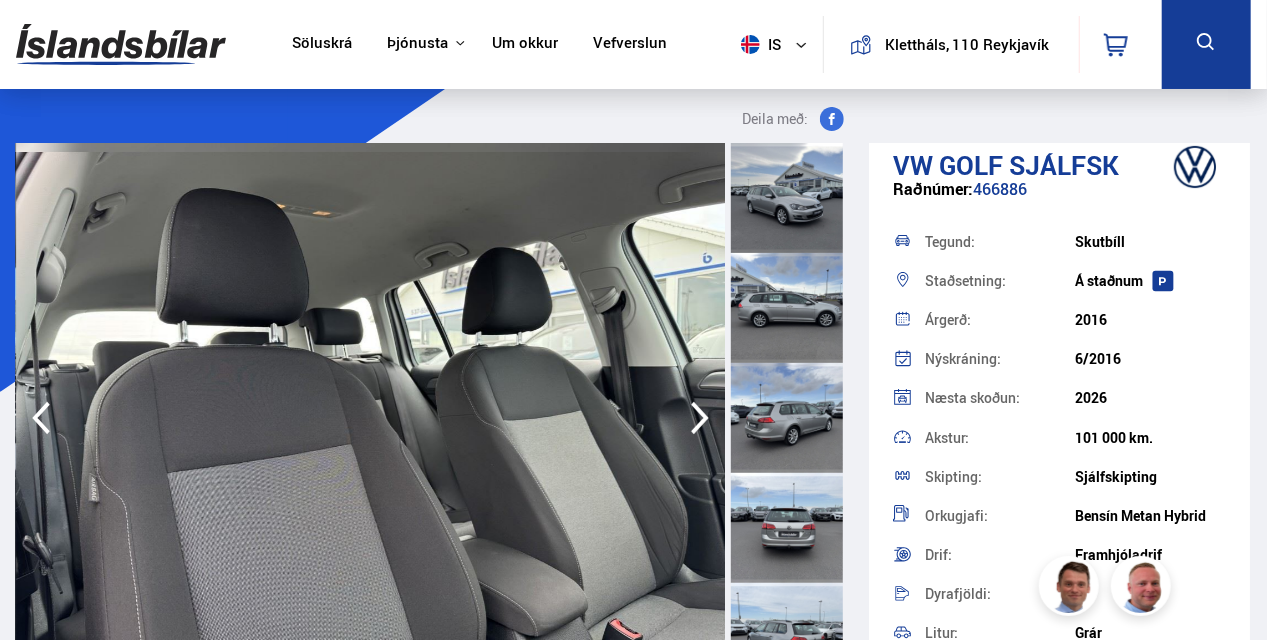 click 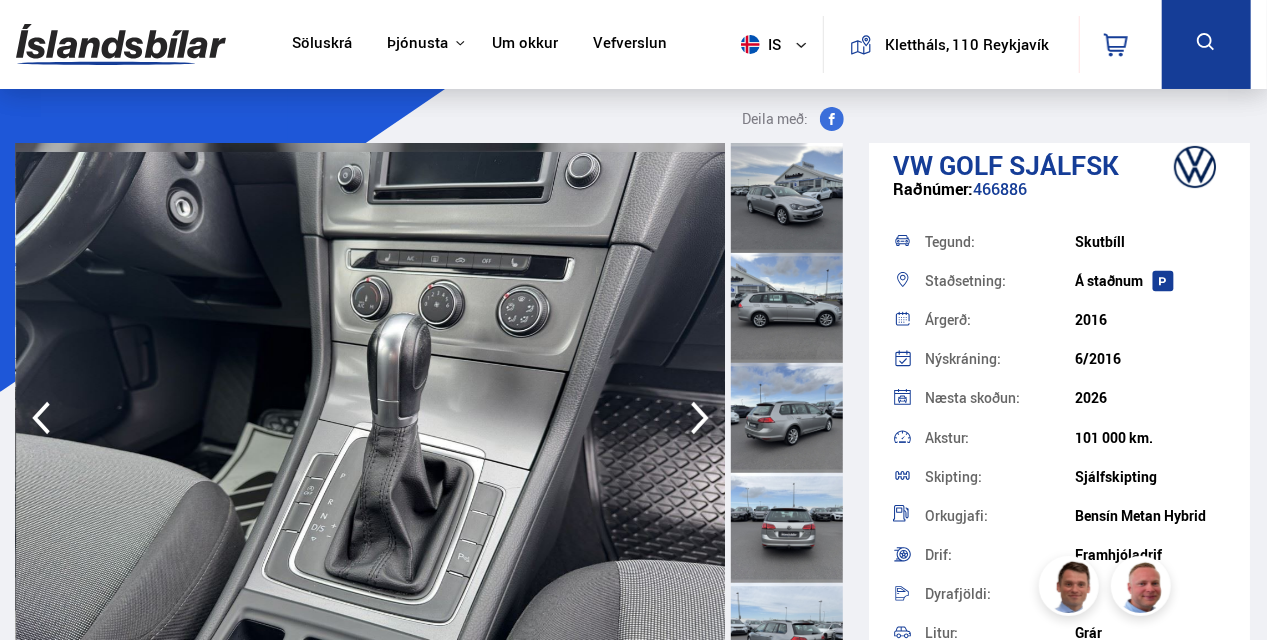 click 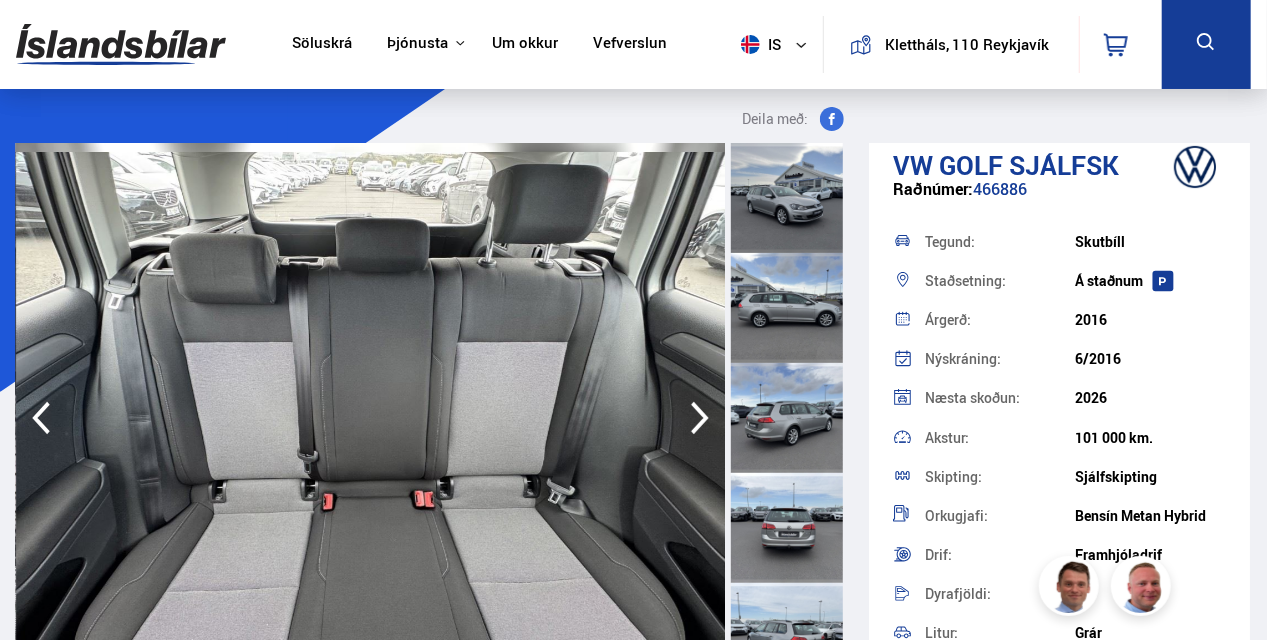 click 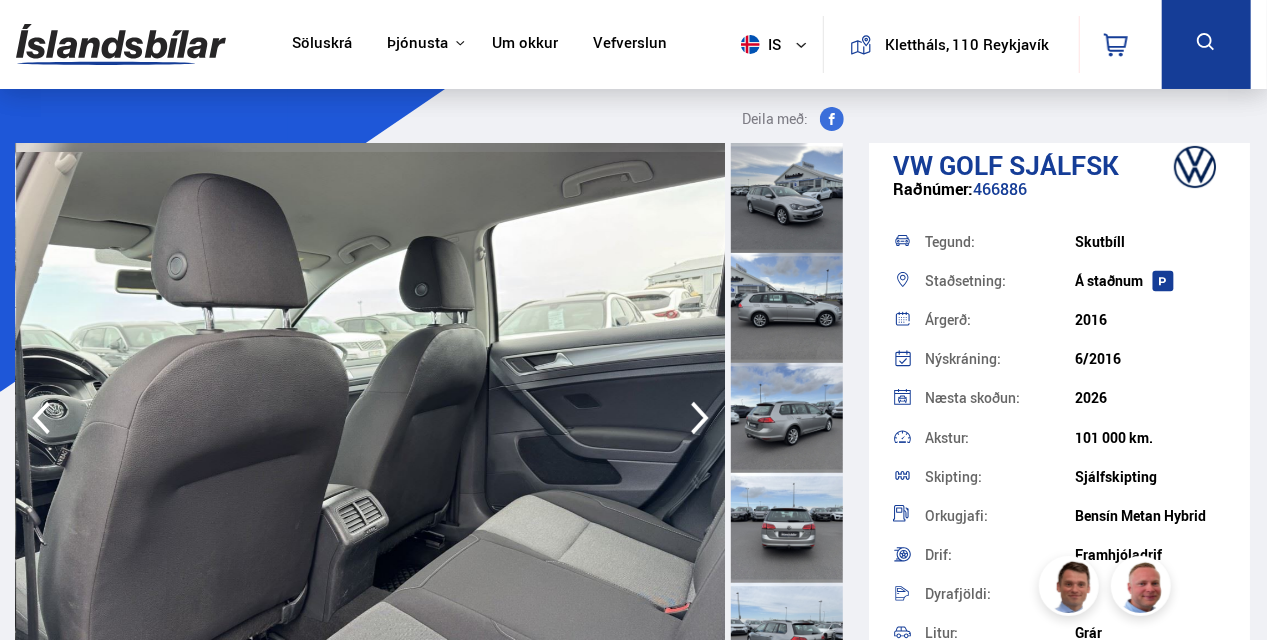 click 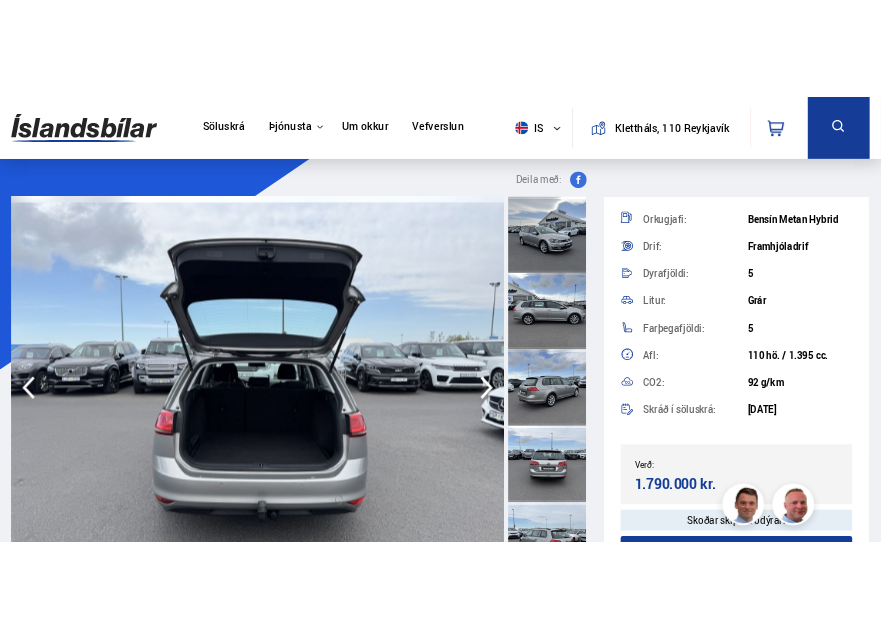 scroll, scrollTop: 360, scrollLeft: 0, axis: vertical 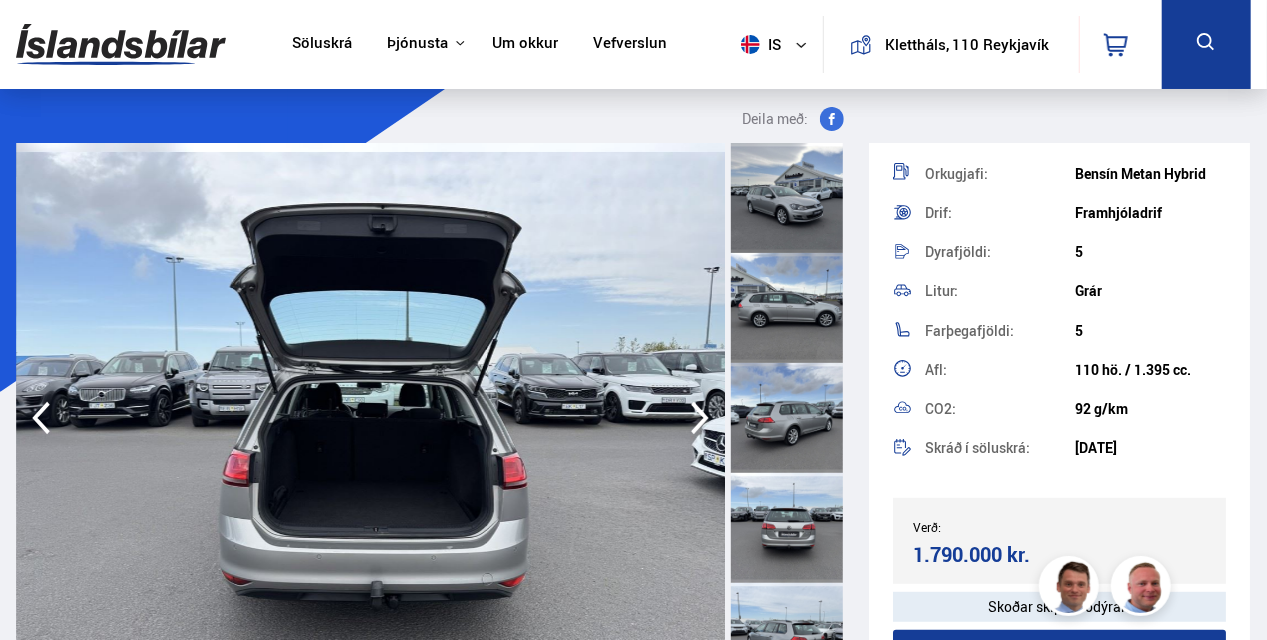 click 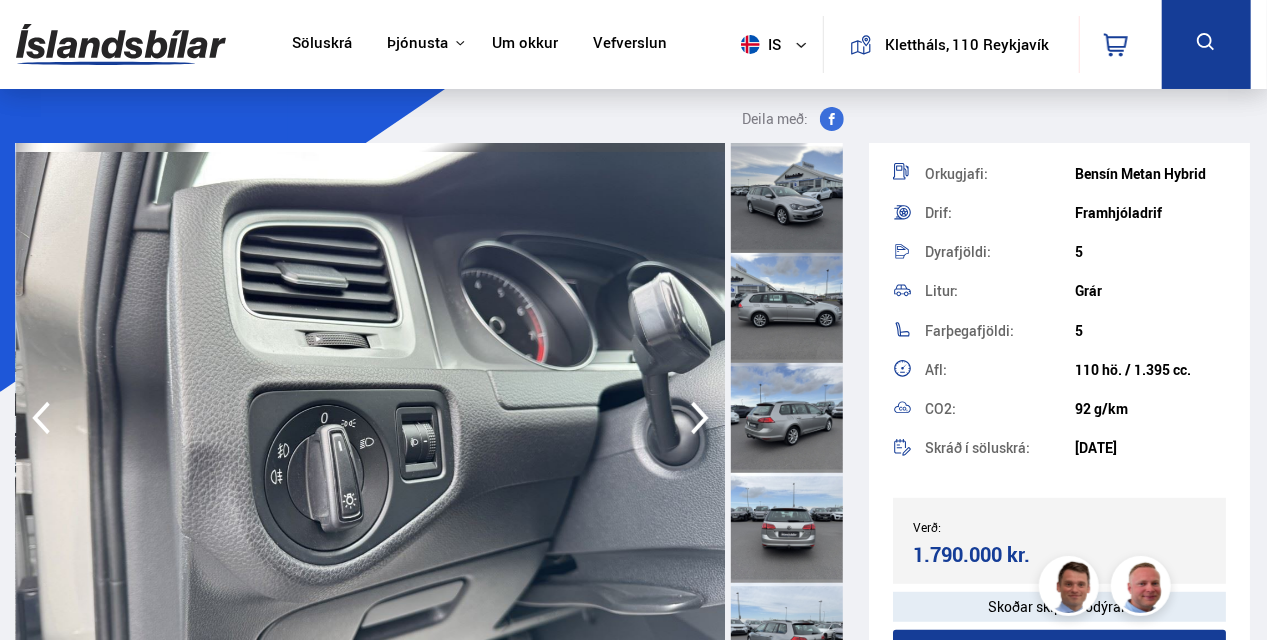click 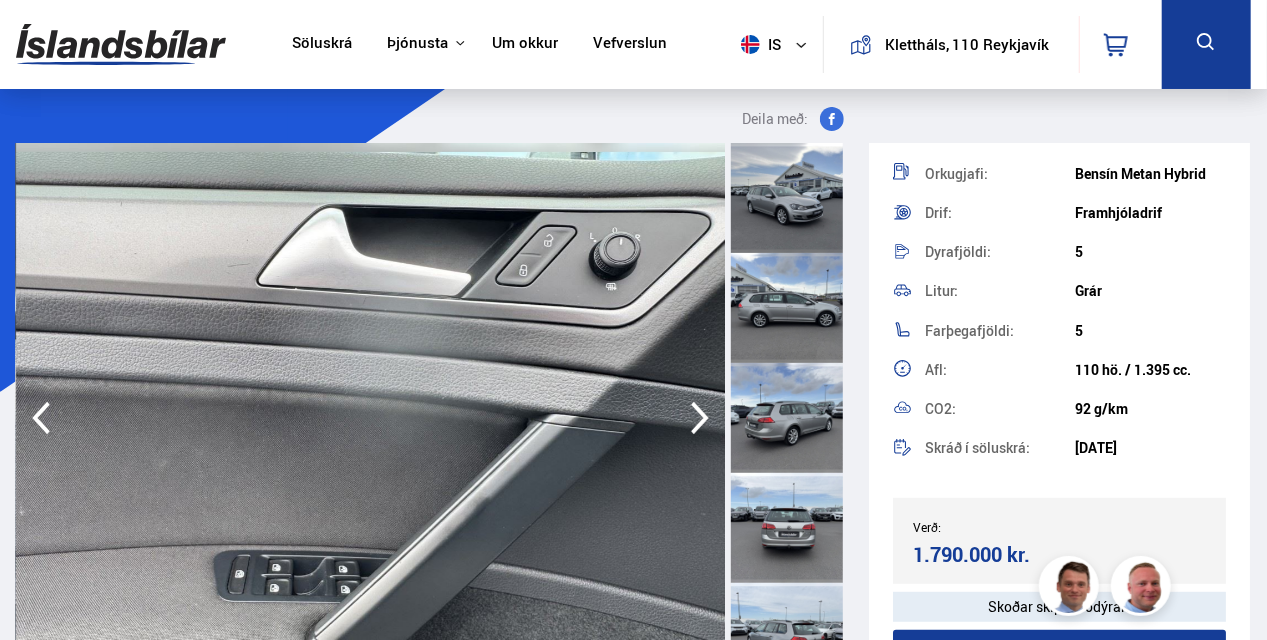 click 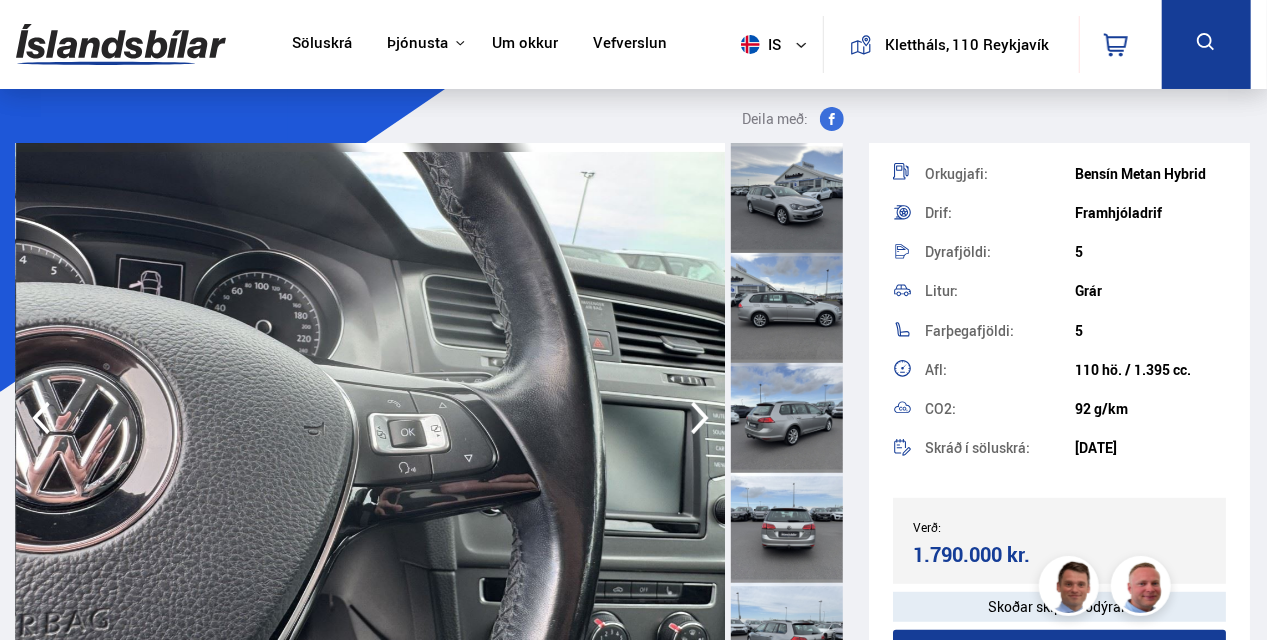 click 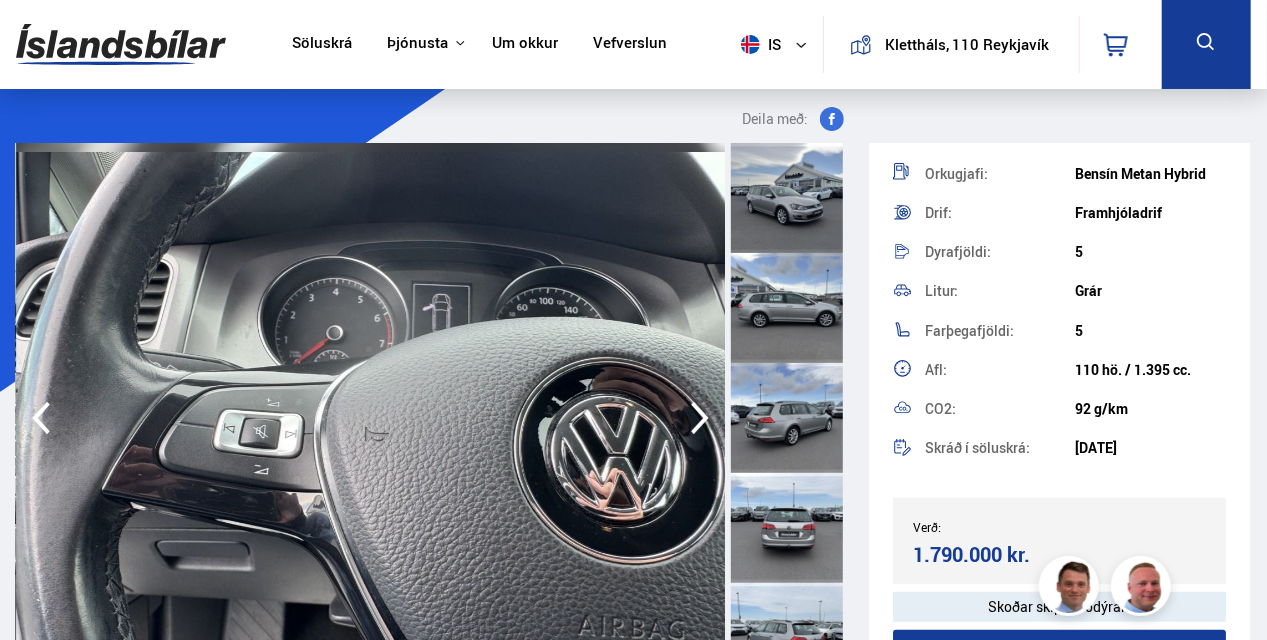 click 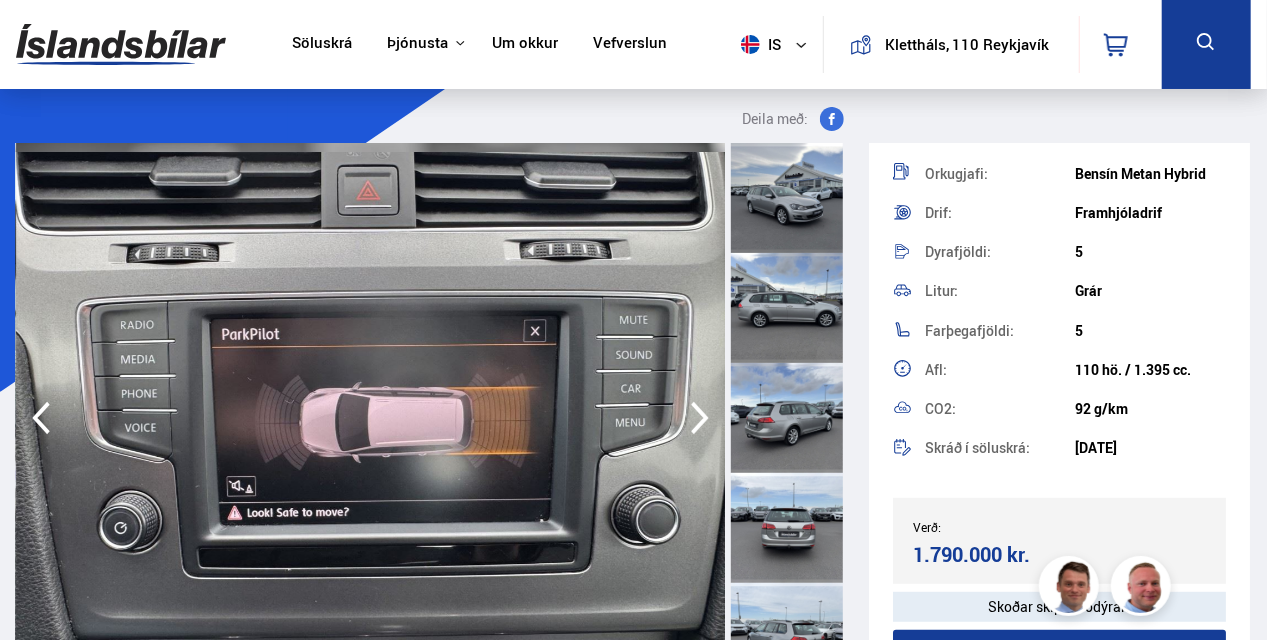 click 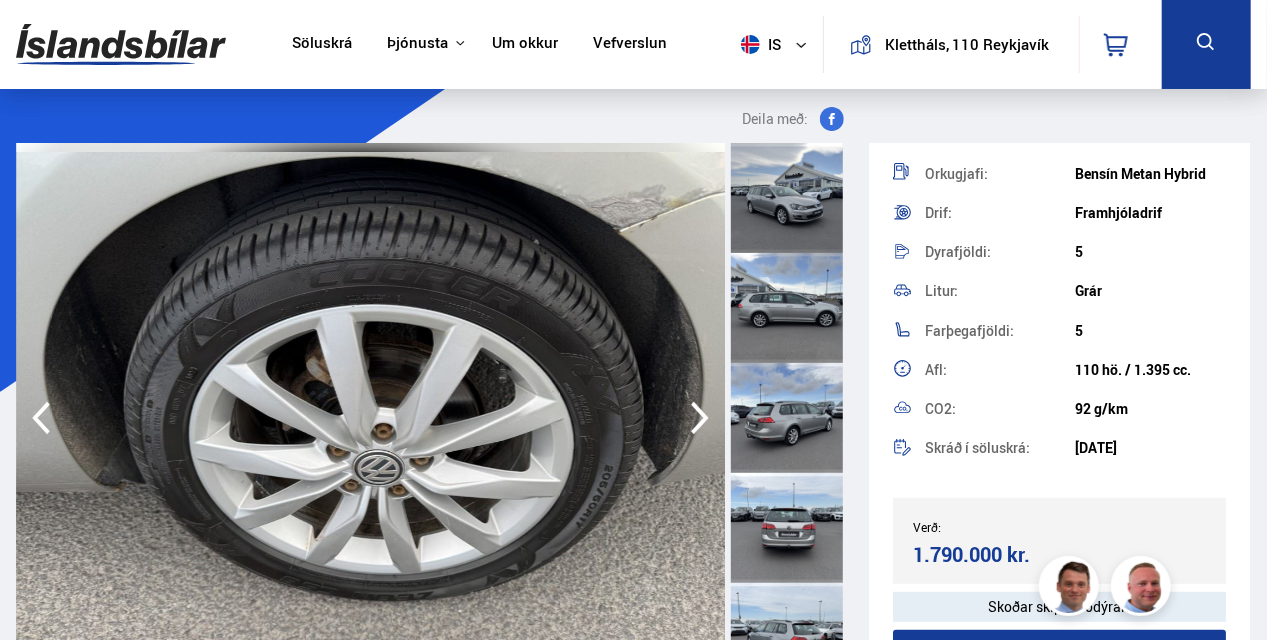 click 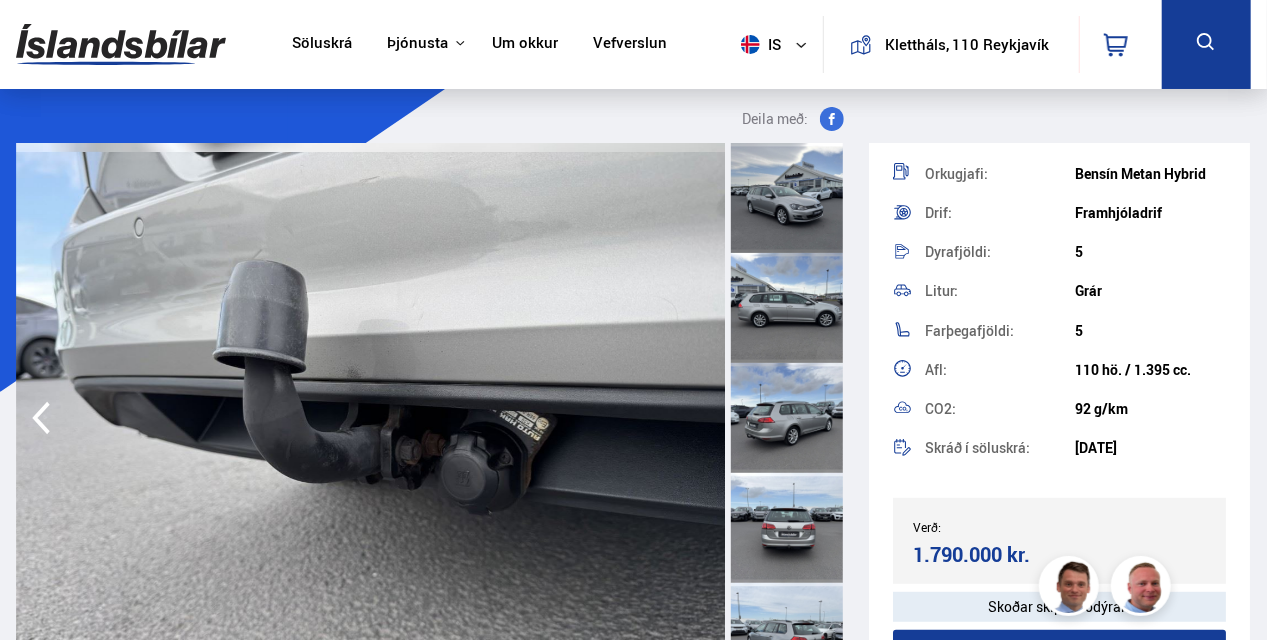 click at bounding box center [371, 418] 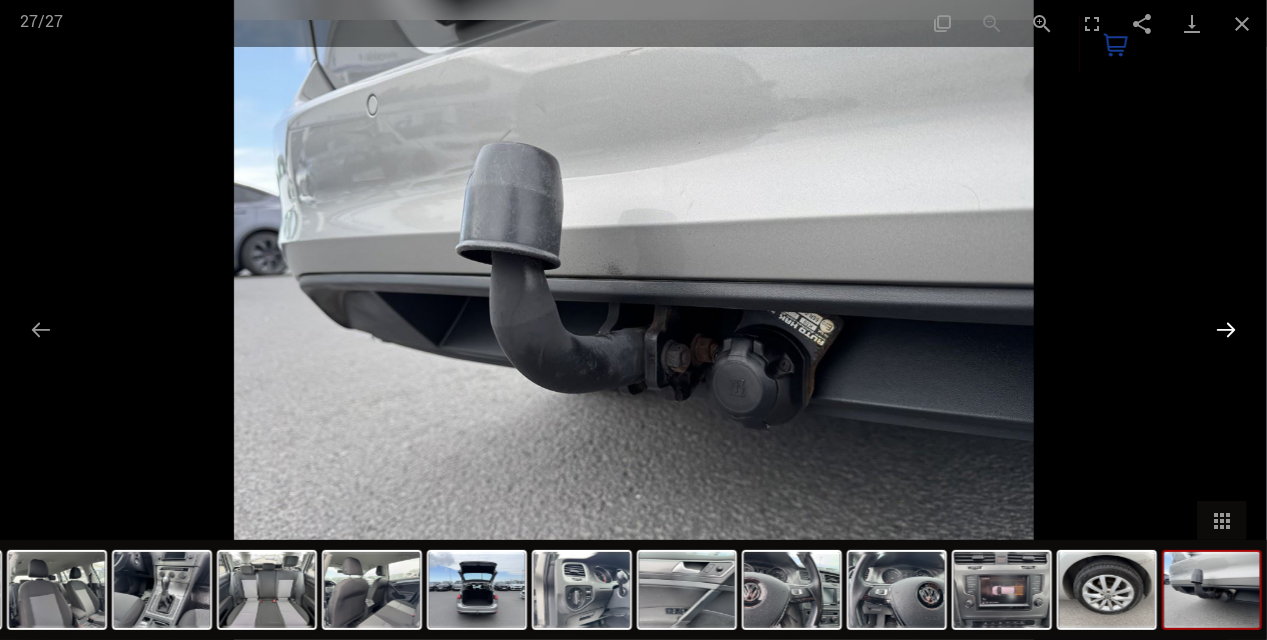 click at bounding box center [1226, 329] 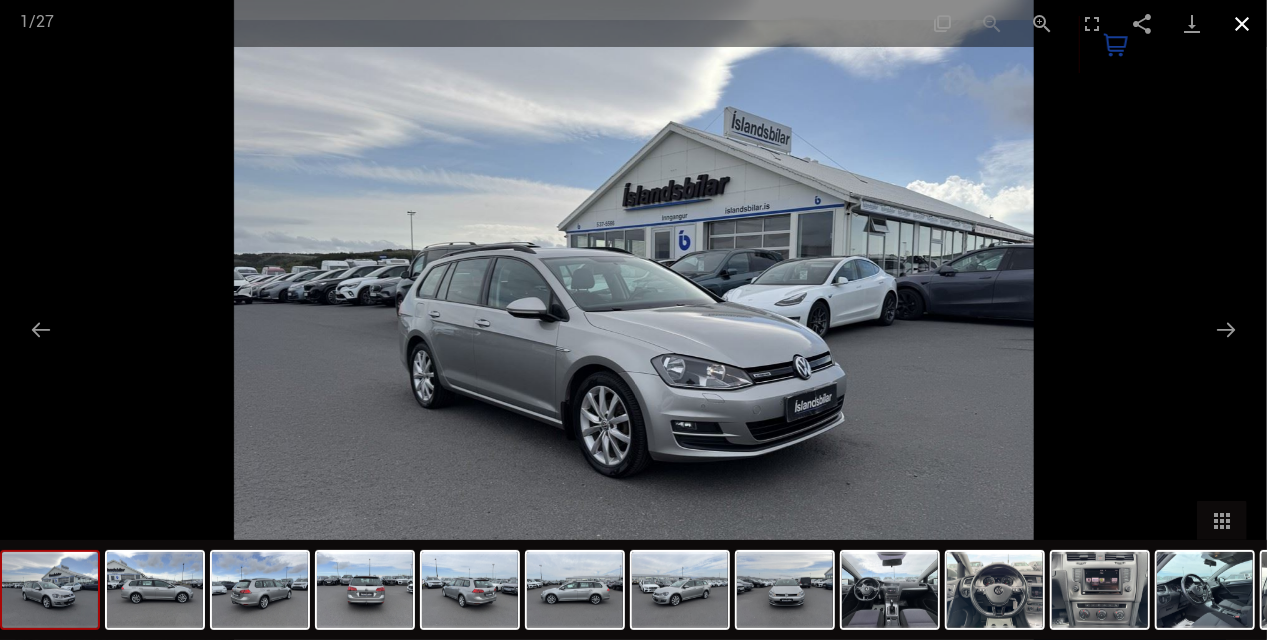 click at bounding box center (1242, 23) 